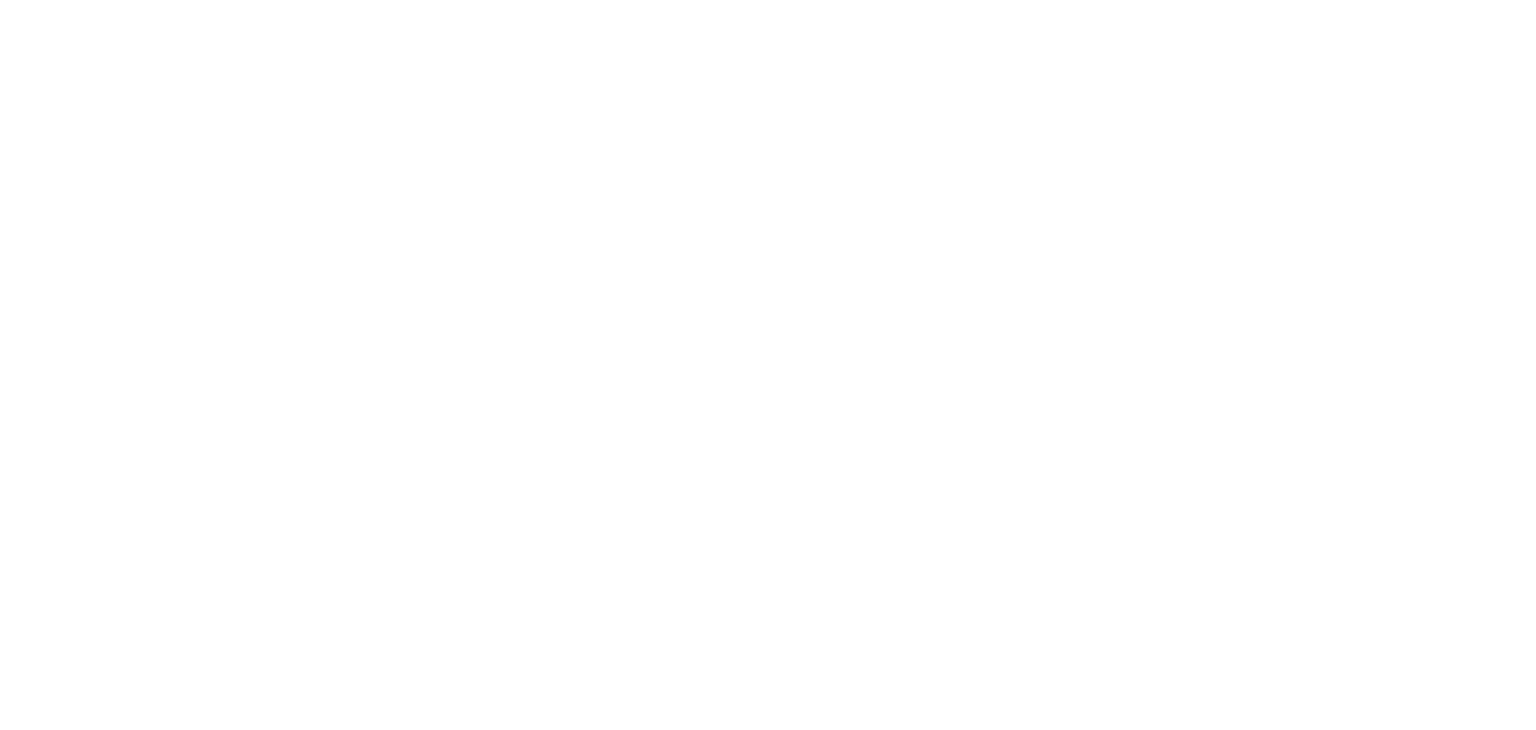 scroll, scrollTop: 0, scrollLeft: 0, axis: both 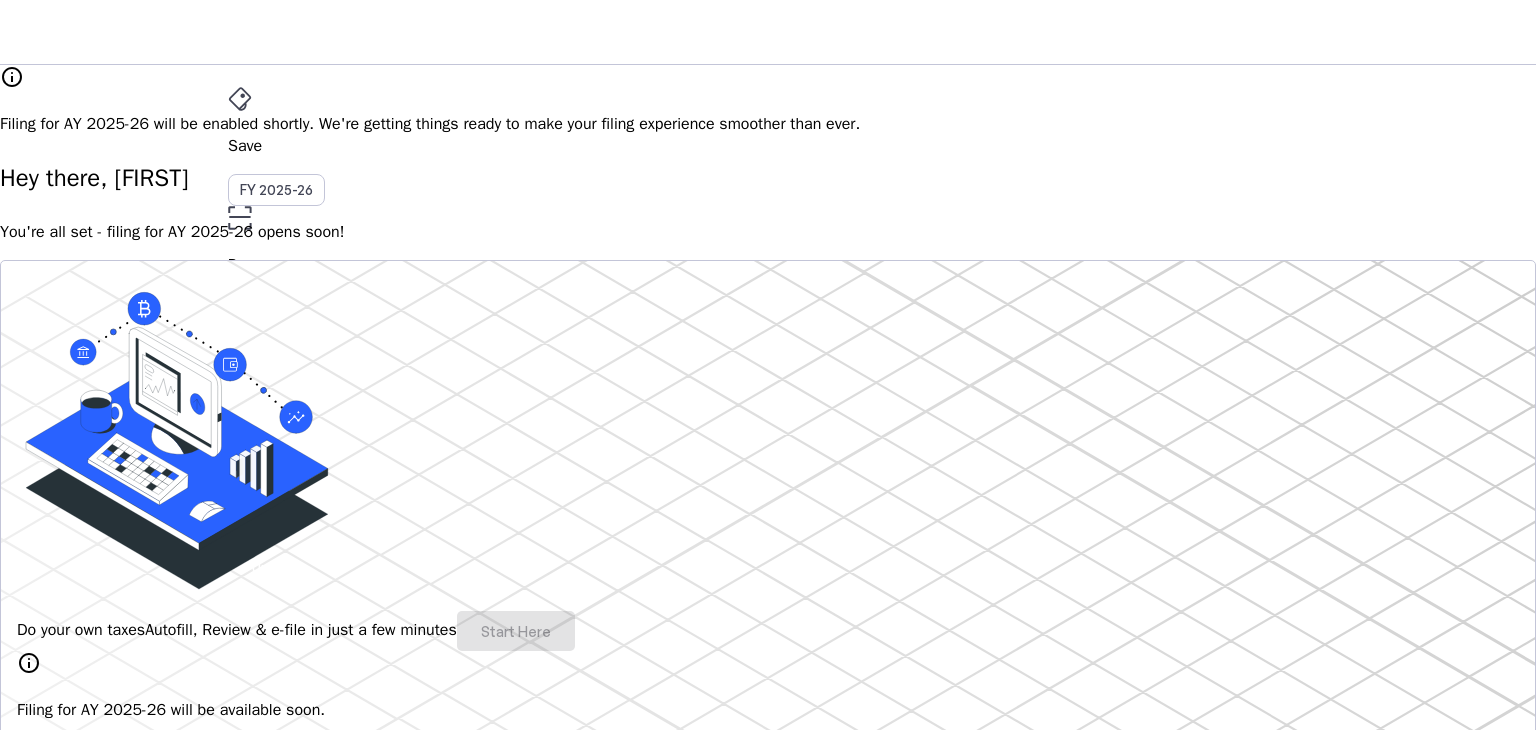 click on "AY 2025-26" at bounding box center (277, 396) 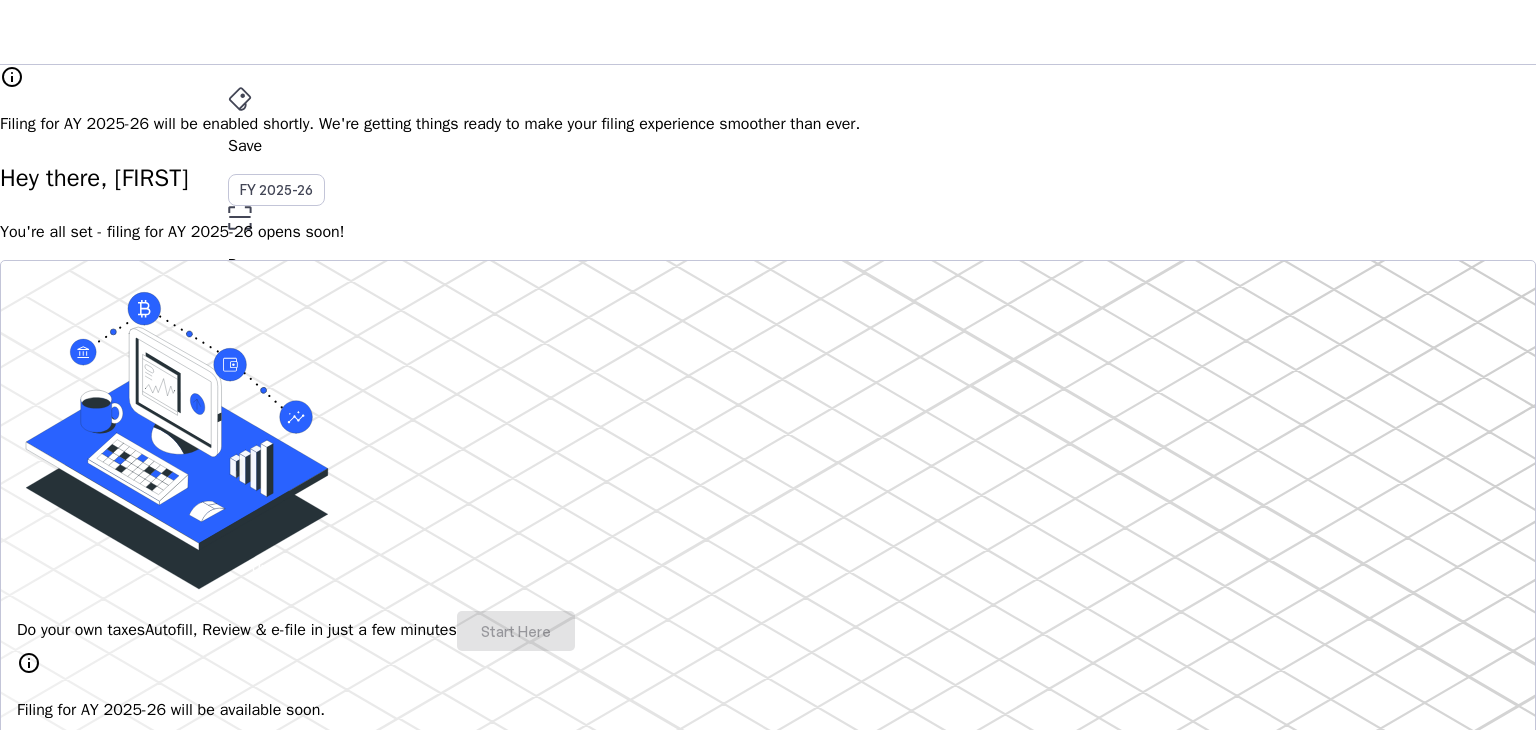 click on "File AY 2025-26" at bounding box center [768, 146] 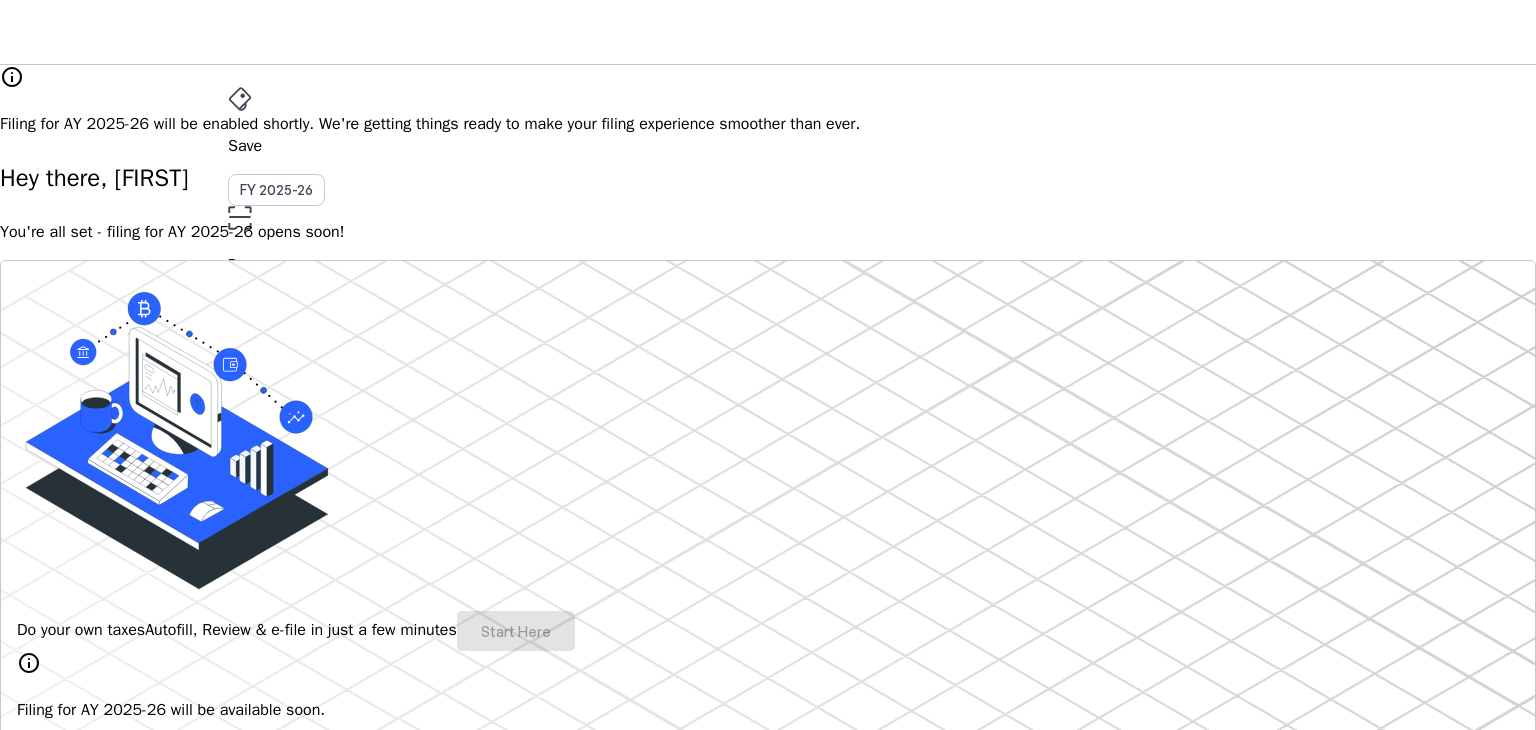 click on "File AY 2025-26" at bounding box center (768, 146) 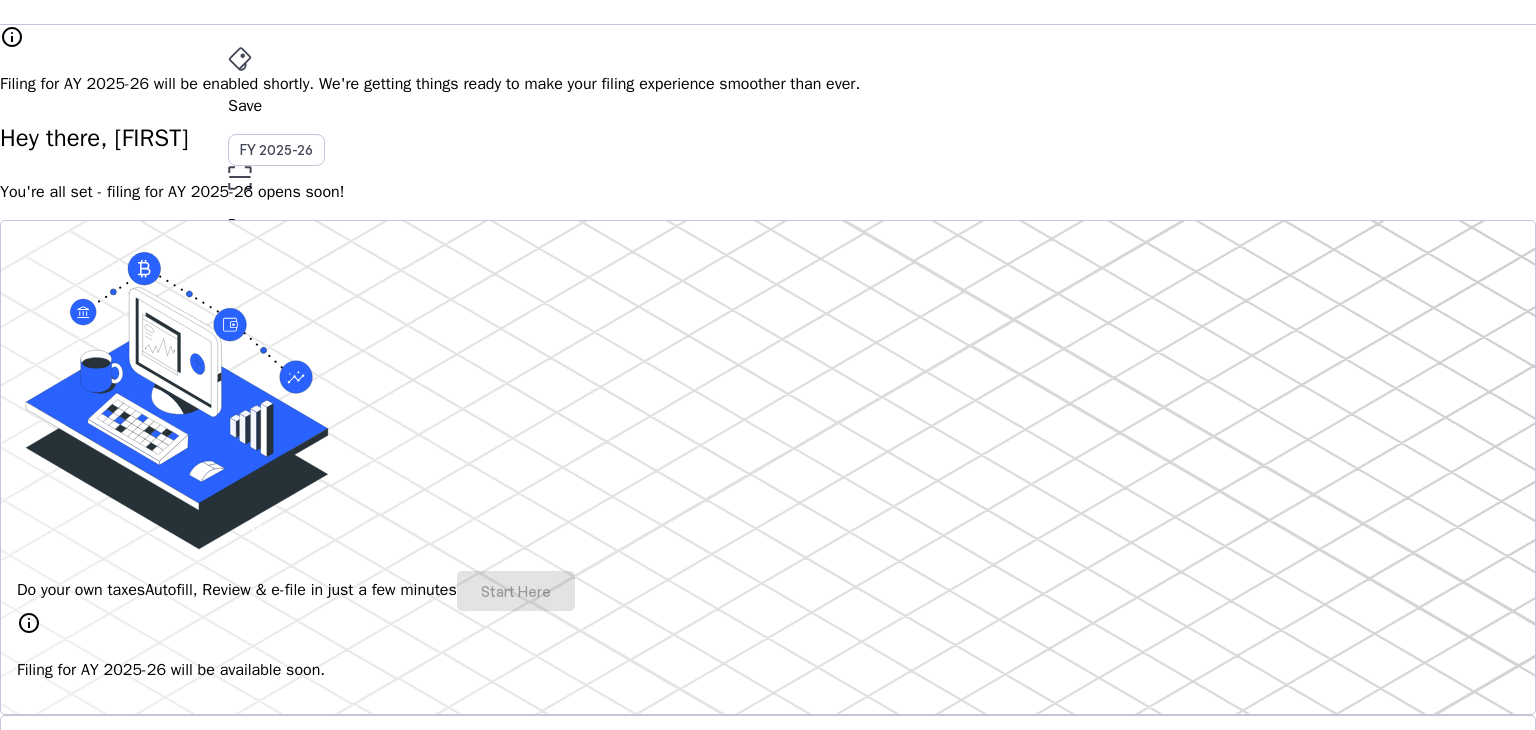 scroll, scrollTop: 0, scrollLeft: 0, axis: both 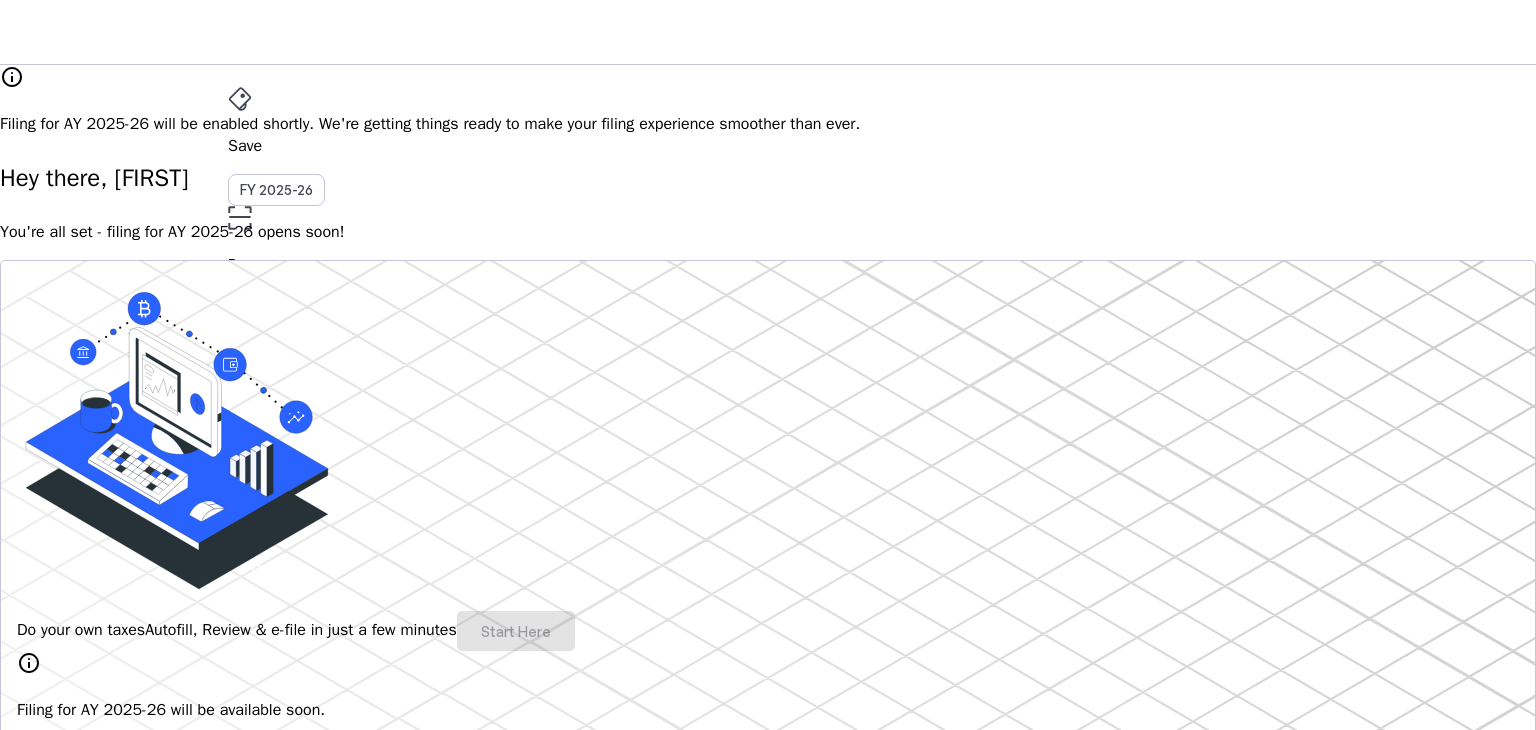 click on "You're all set - filing for AY 2025-26 opens soon!" at bounding box center [768, 232] 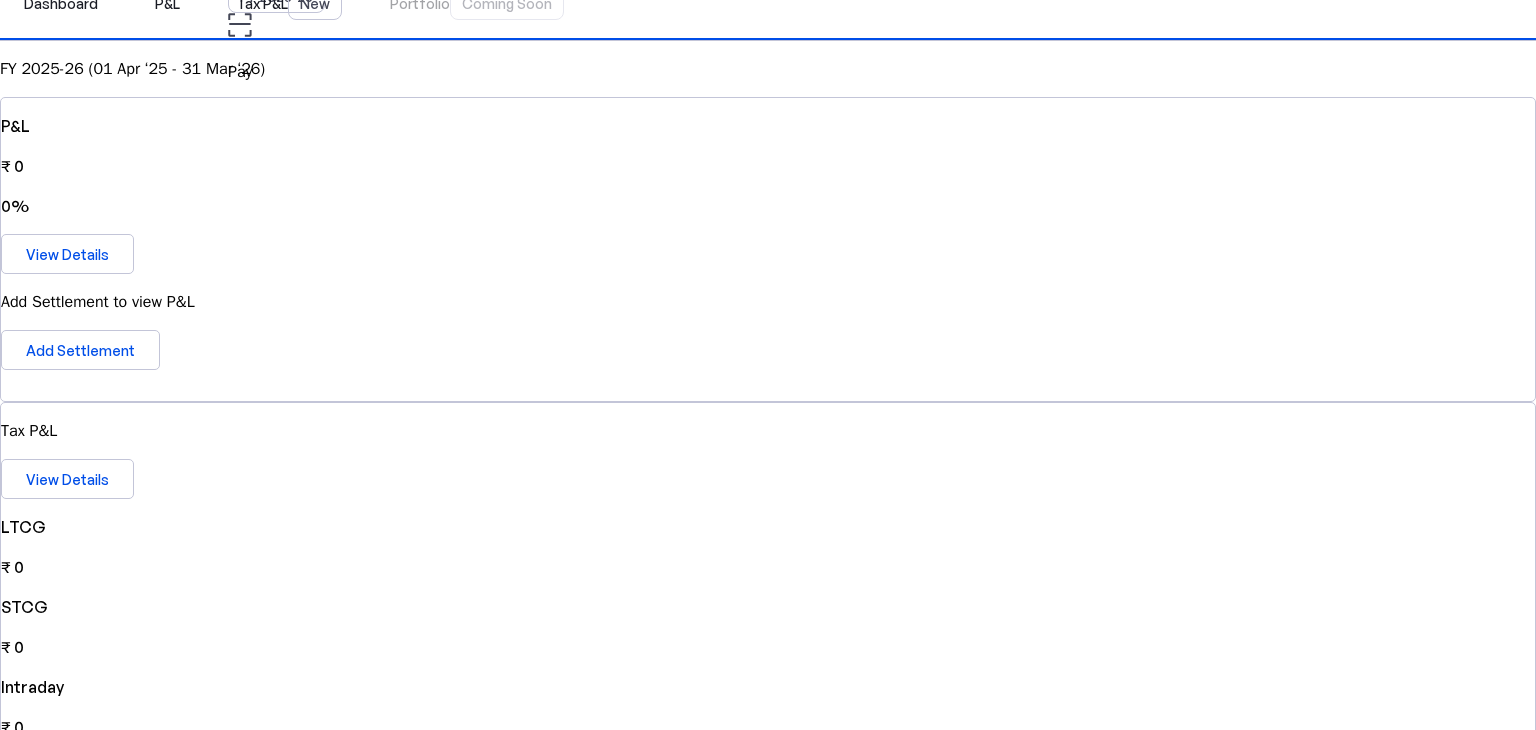scroll, scrollTop: 0, scrollLeft: 0, axis: both 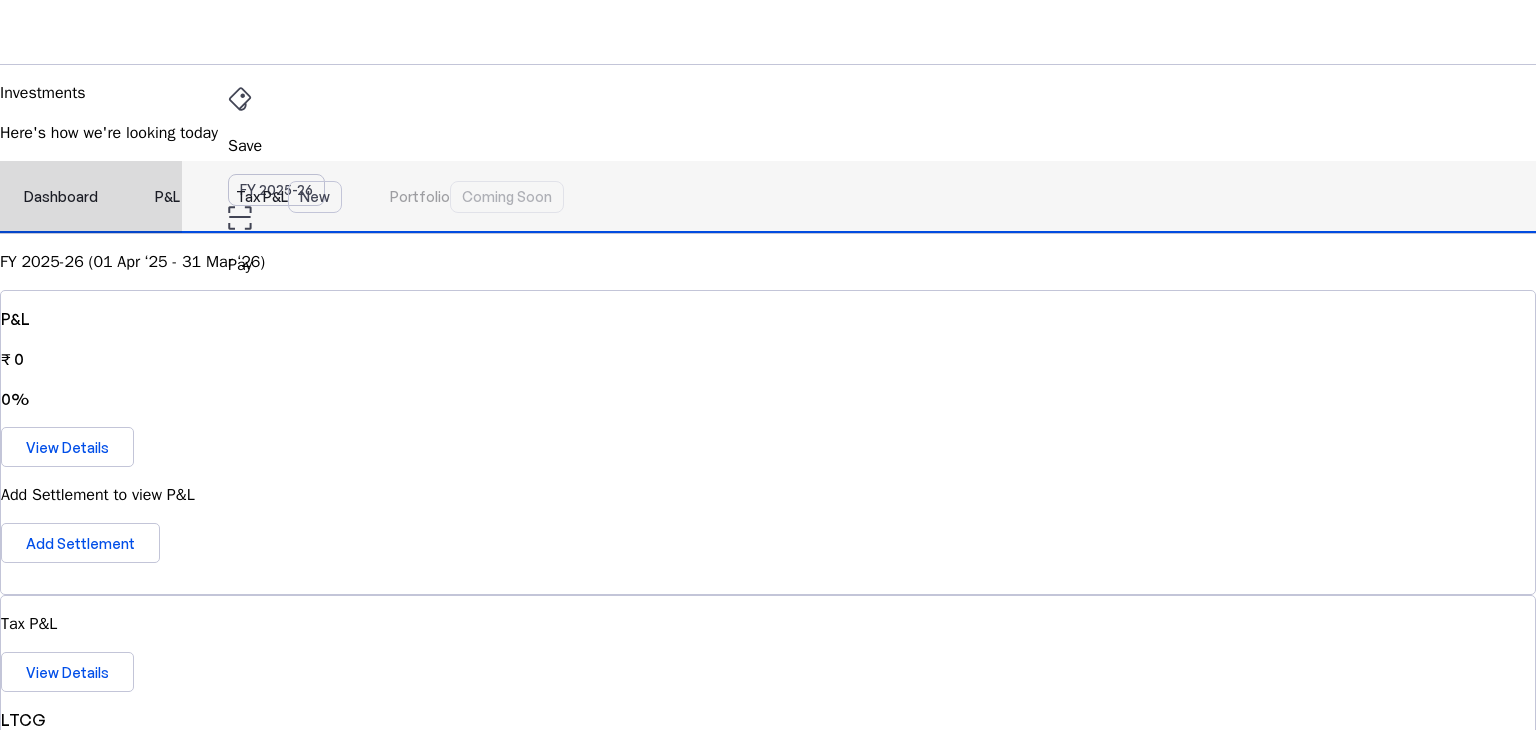 click on "P&L" at bounding box center (167, 197) 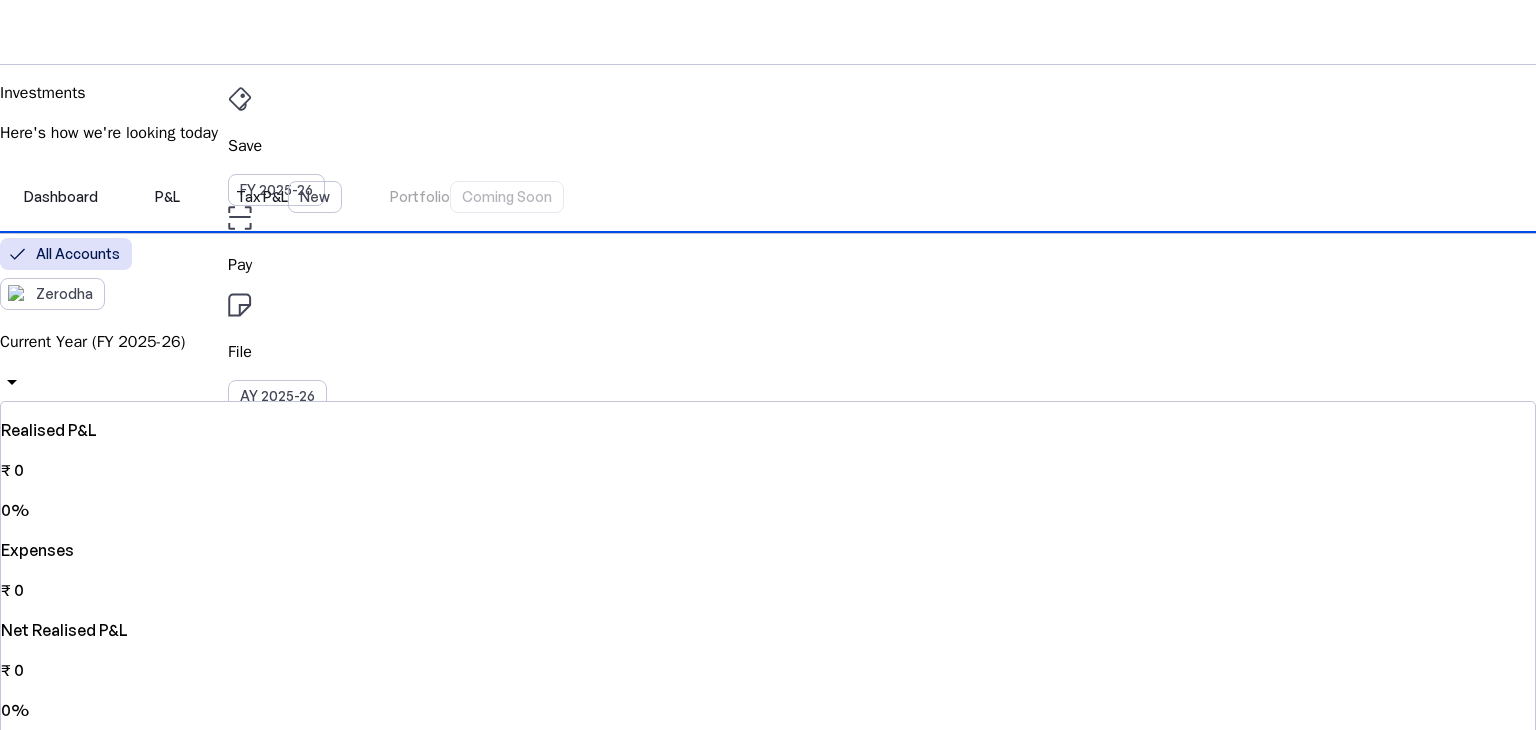 click on "Current Year (FY 2025-26)" at bounding box center [768, 342] 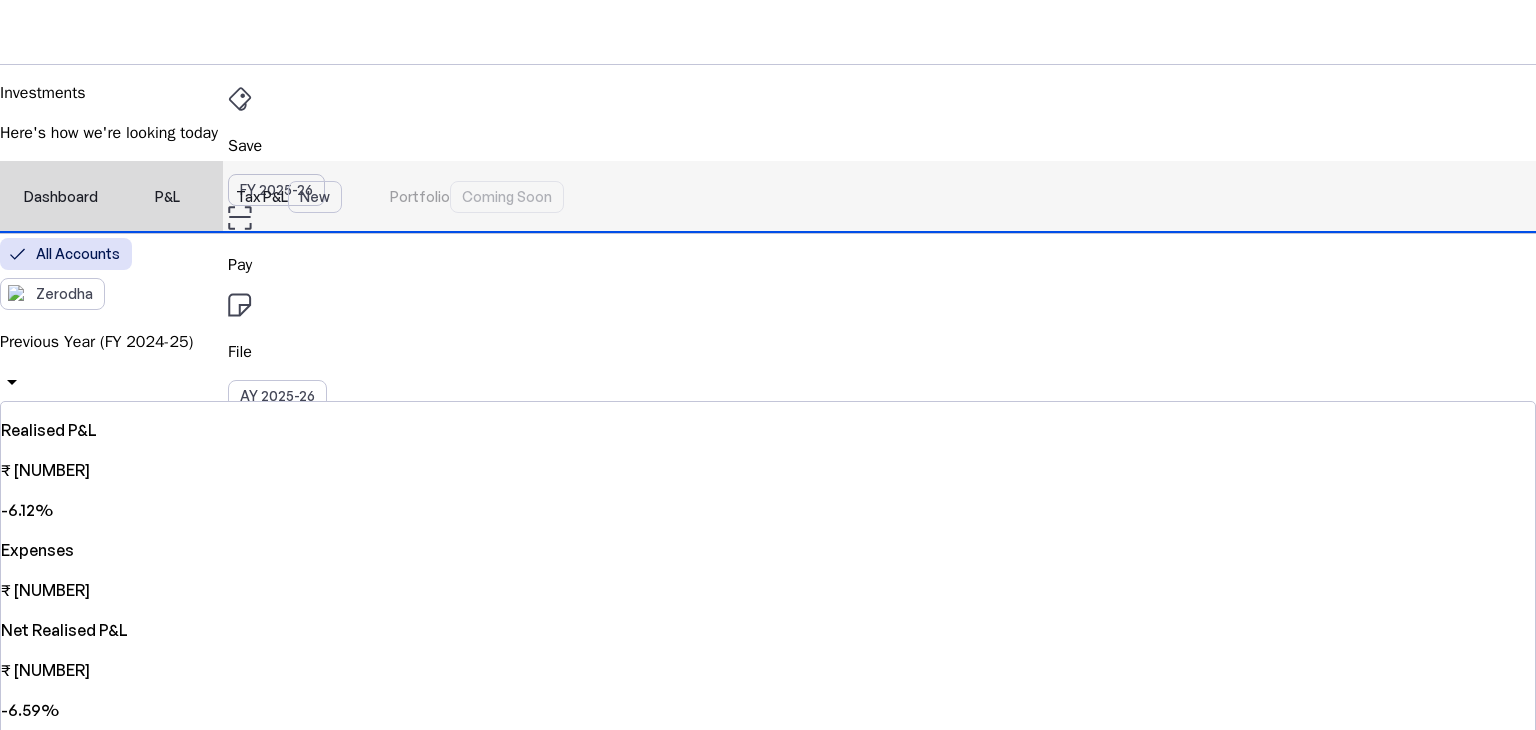 click on "Dashboard" at bounding box center [61, 197] 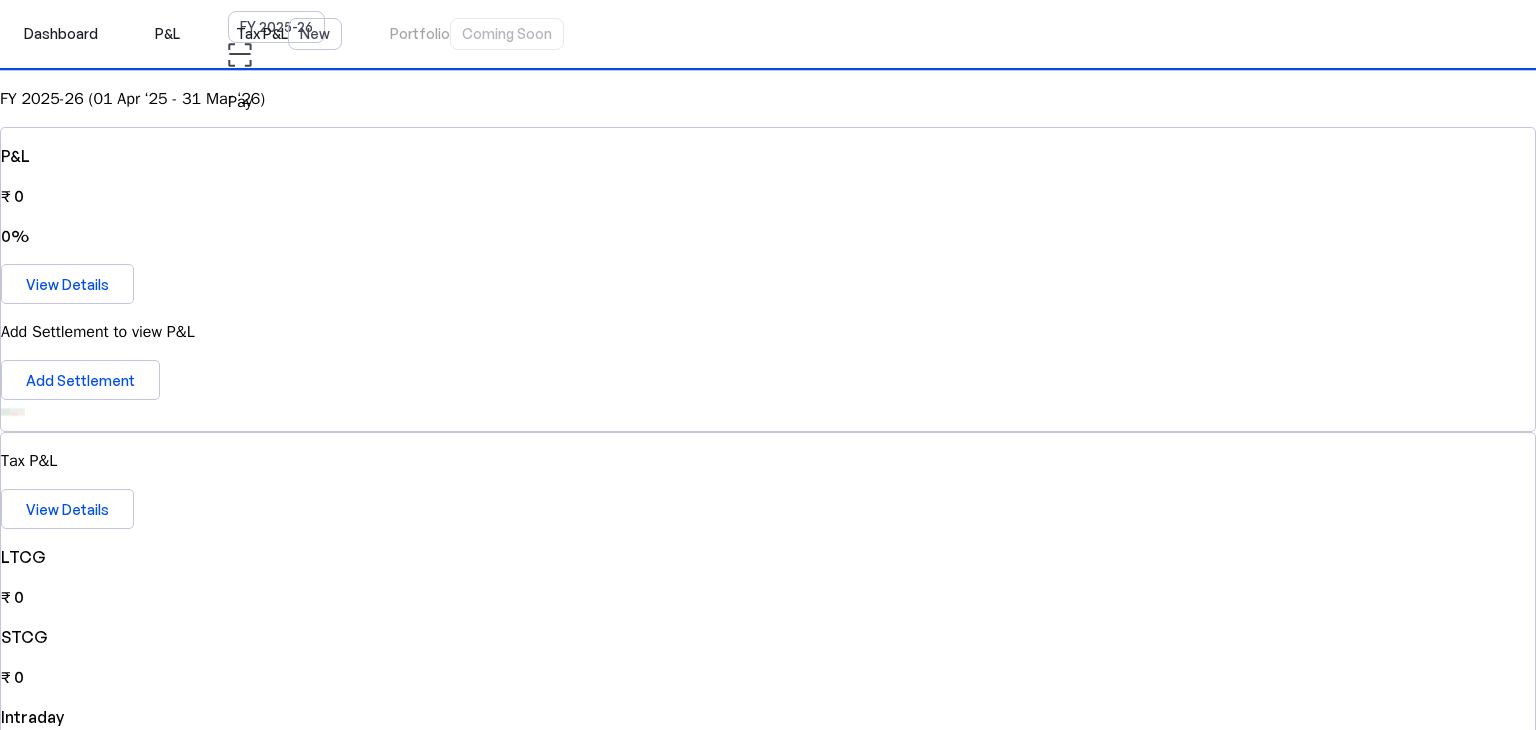 scroll, scrollTop: 0, scrollLeft: 0, axis: both 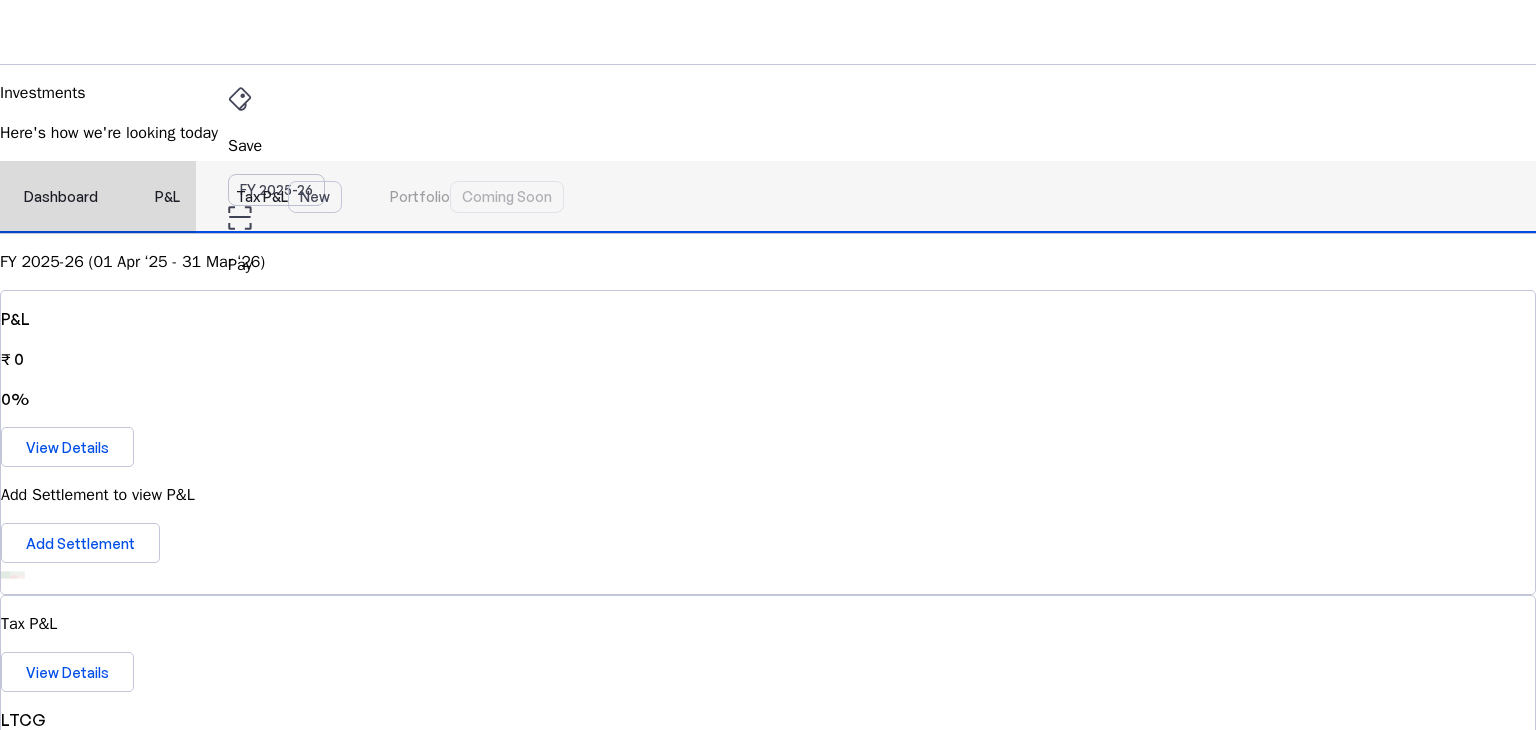 click on "P&L" at bounding box center (167, 197) 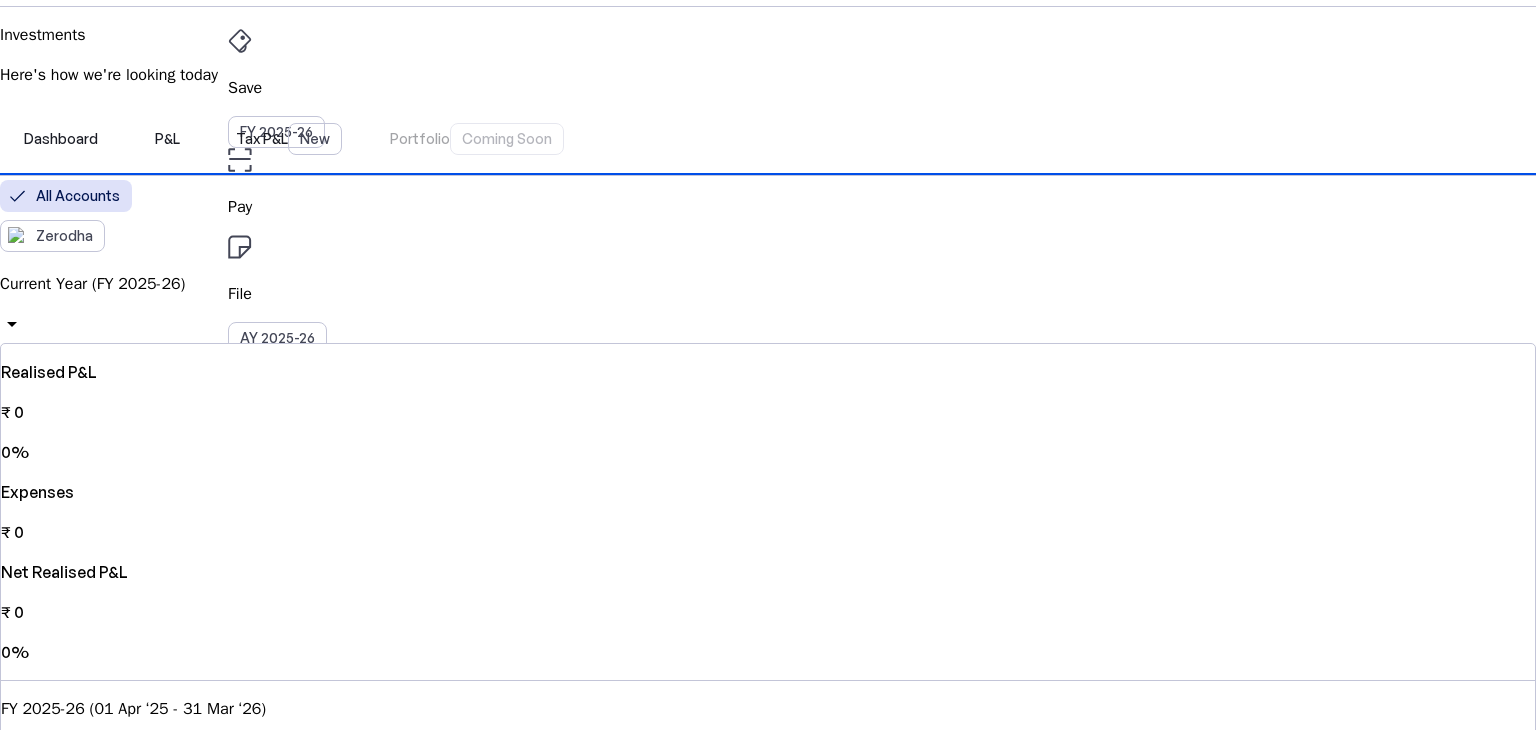 scroll, scrollTop: 63, scrollLeft: 0, axis: vertical 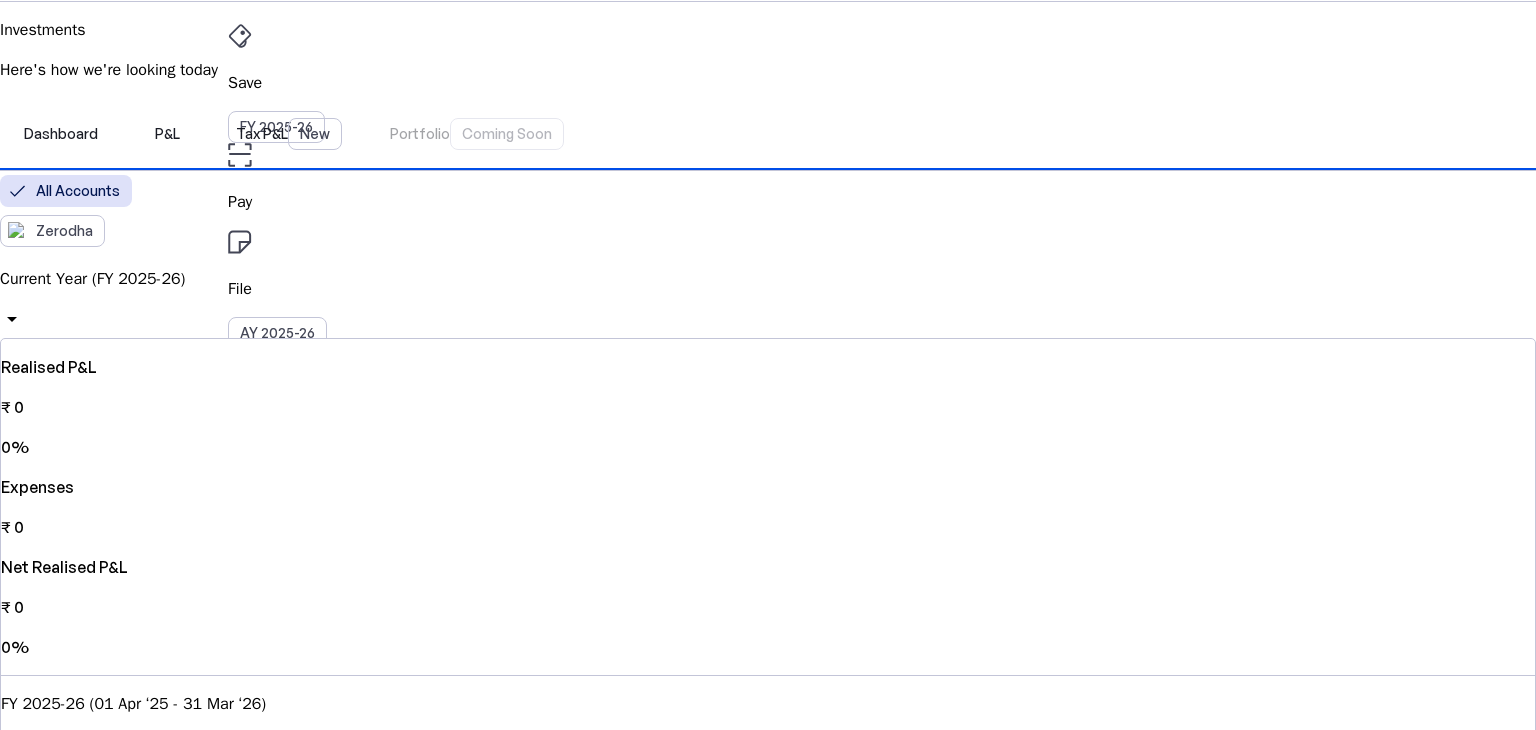 click on "Current Year (FY 2025-26)" at bounding box center (768, 279) 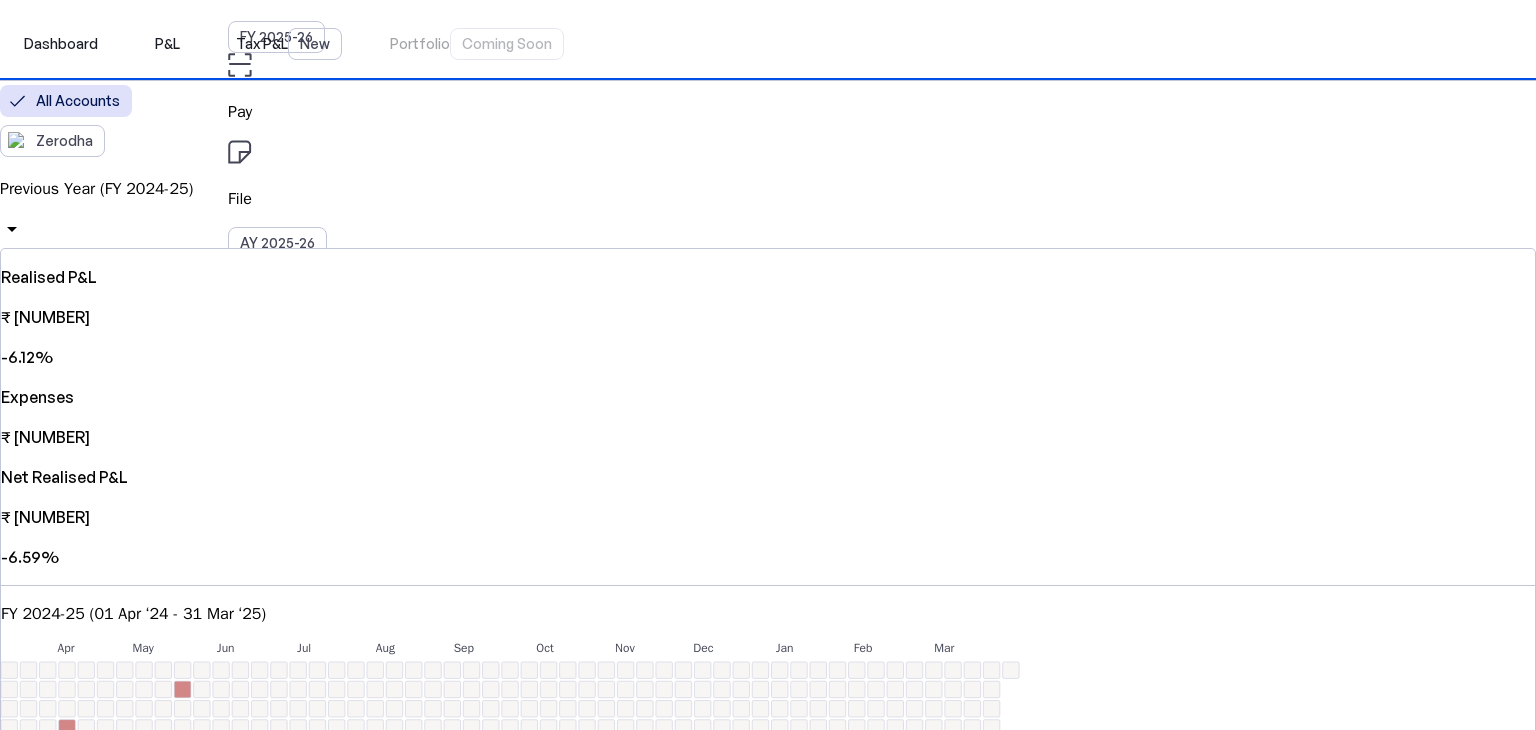 scroll, scrollTop: 149, scrollLeft: 0, axis: vertical 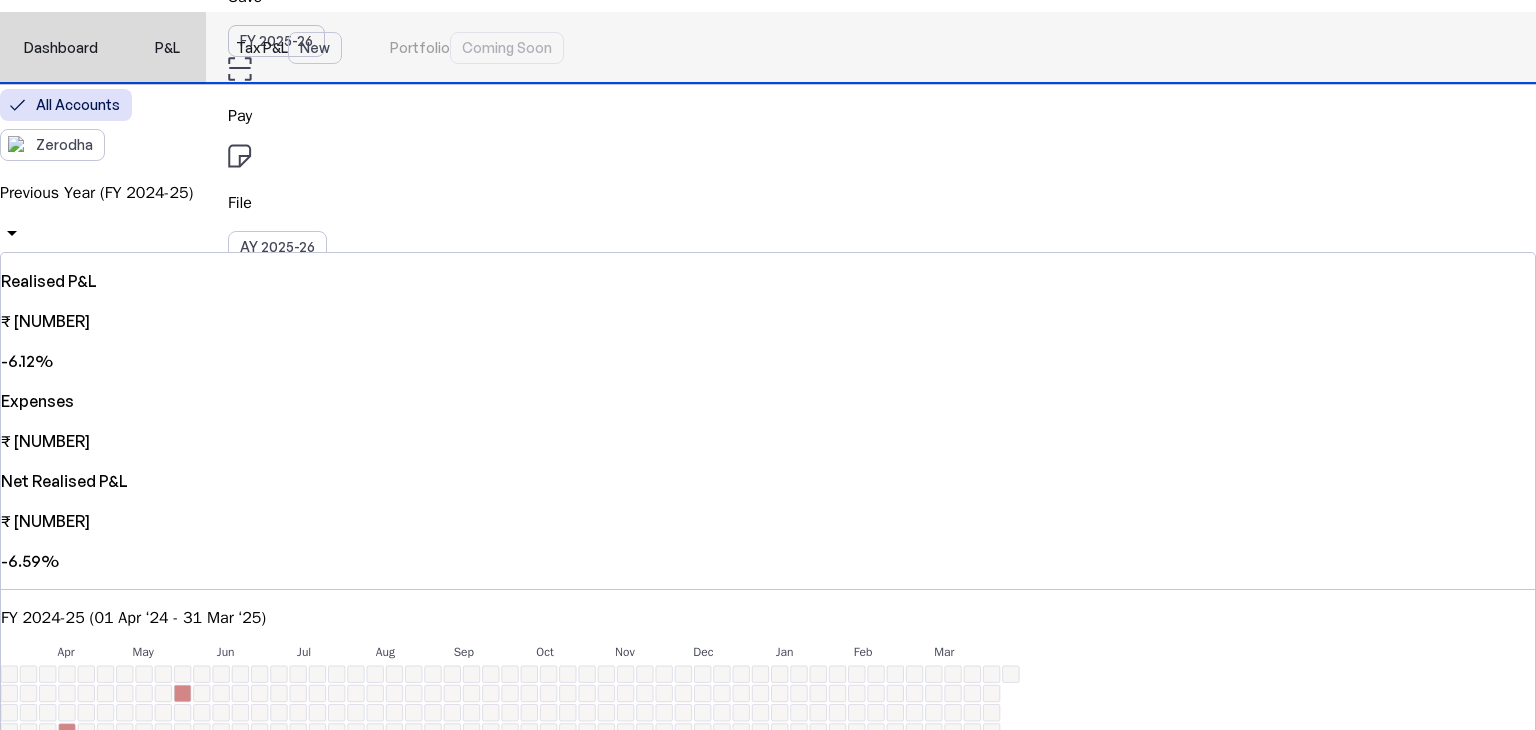 click on "Tax P&L  New" at bounding box center (289, 48) 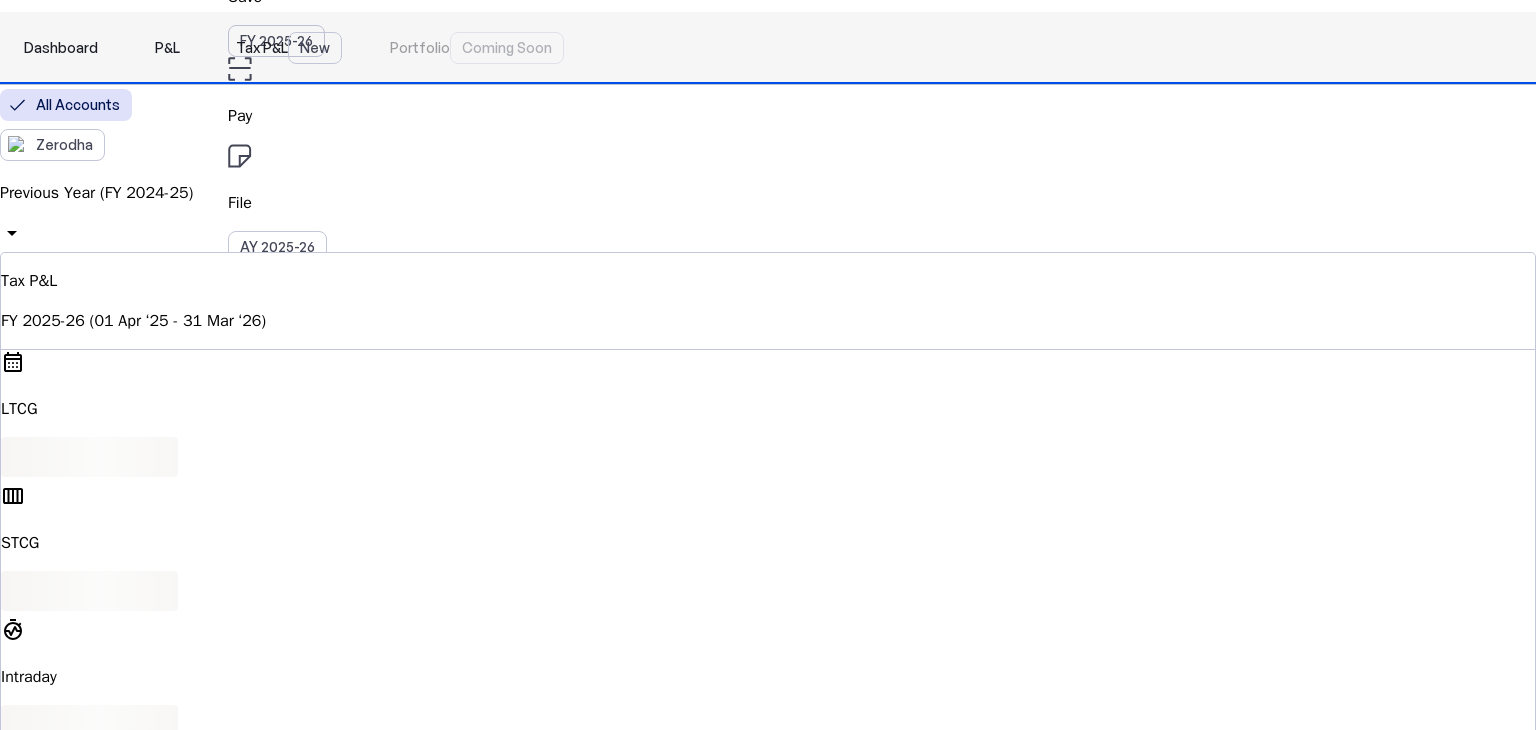 scroll, scrollTop: 0, scrollLeft: 0, axis: both 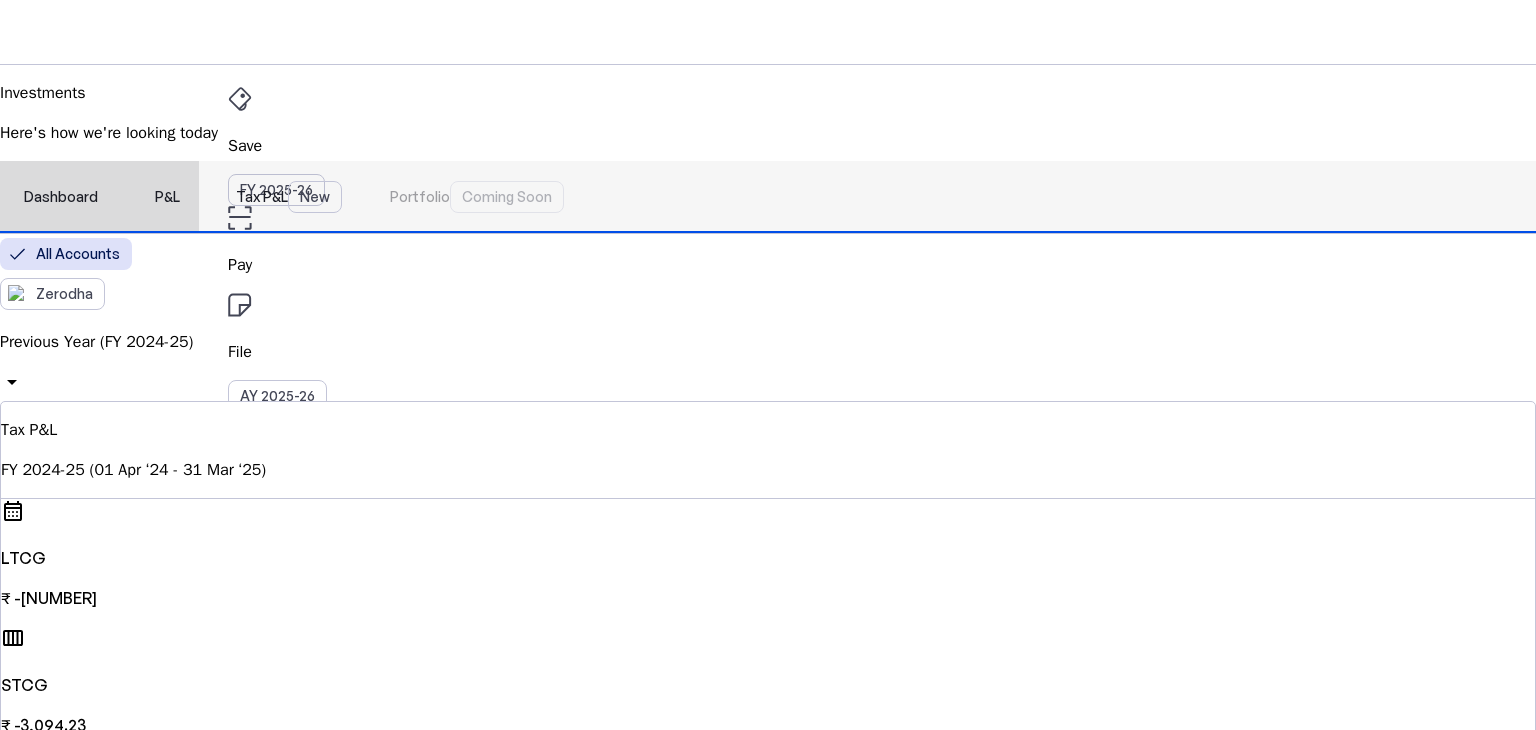 click on "P&L" at bounding box center [167, 197] 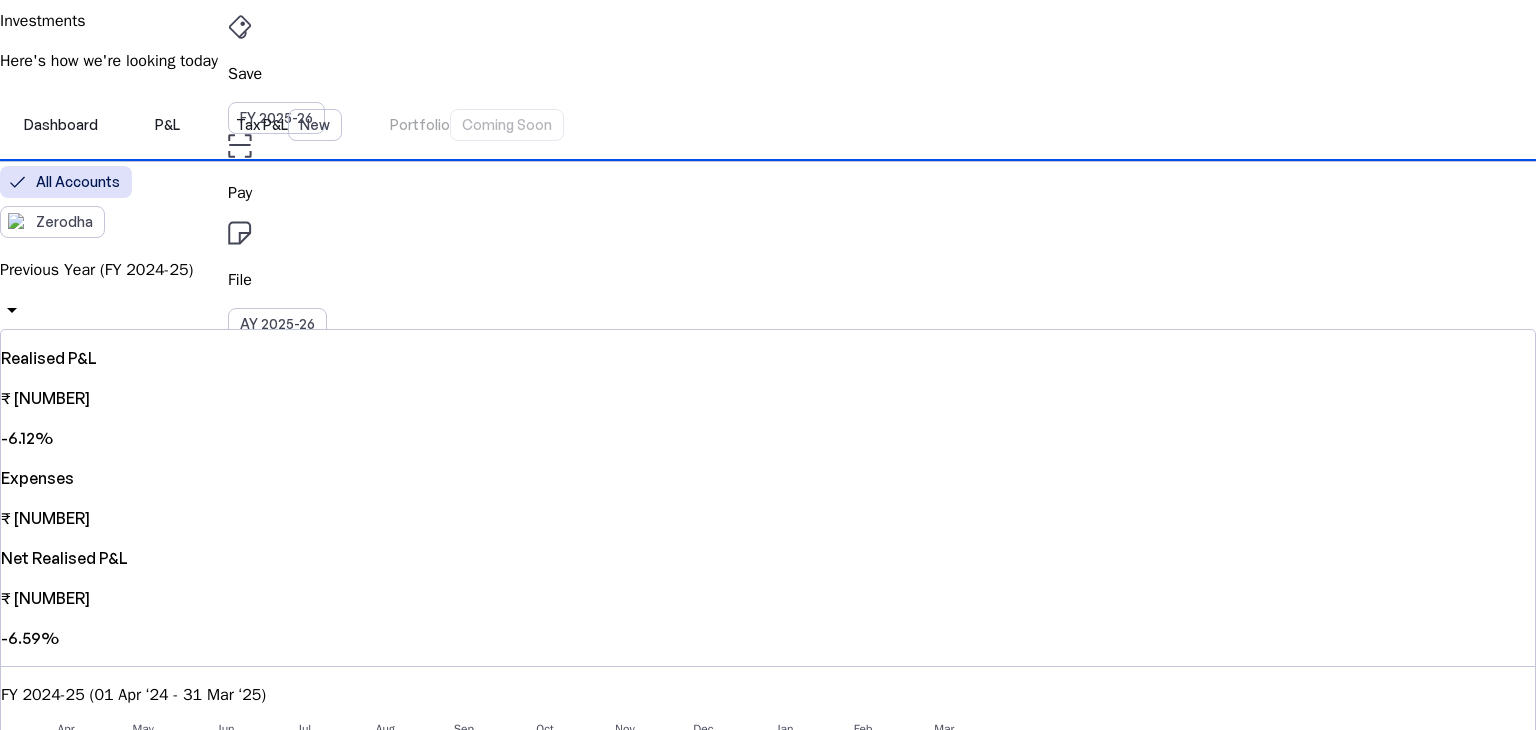 scroll, scrollTop: 79, scrollLeft: 0, axis: vertical 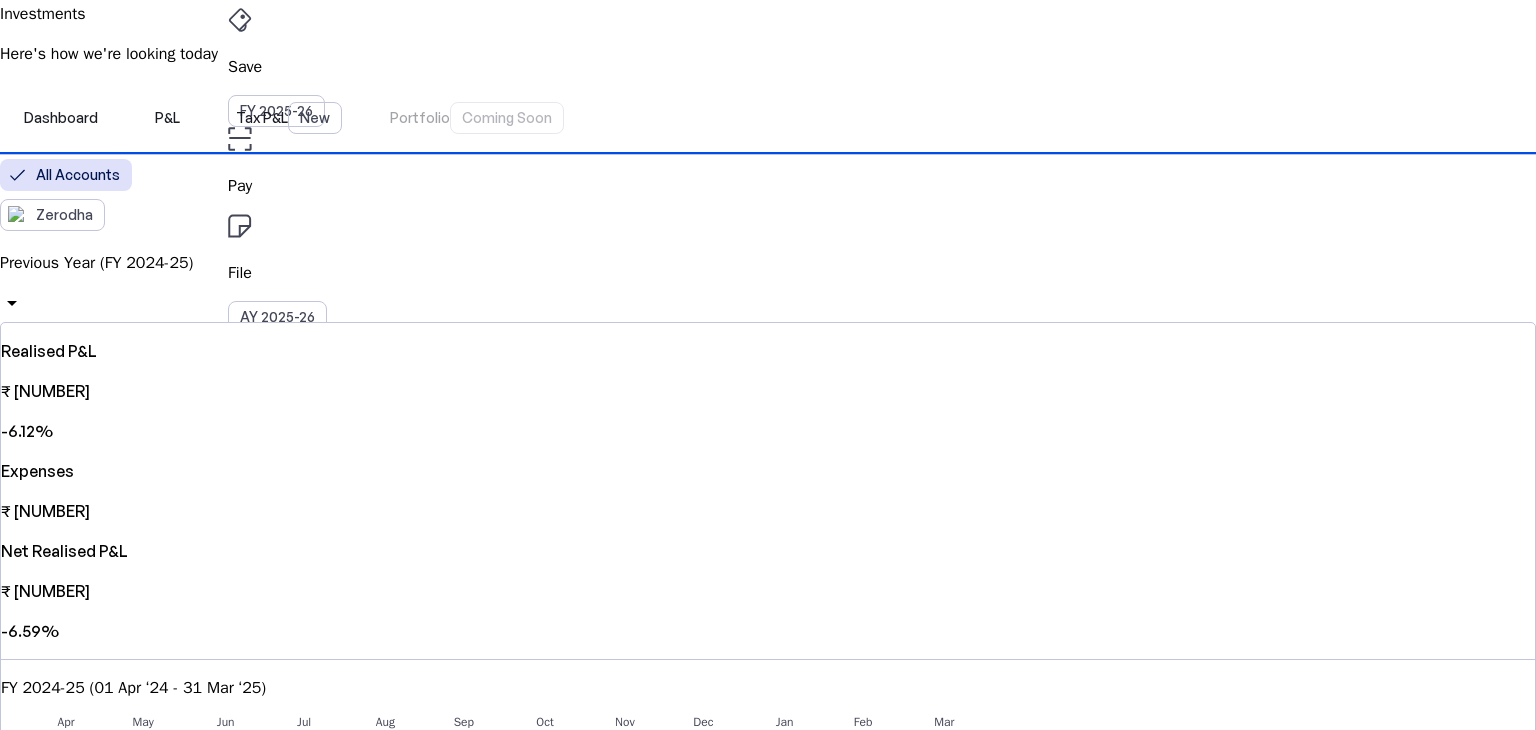 click on "Dashboard   P&L   Tax P&L  New  Portfolio  Coming Soon" at bounding box center (768, 118) 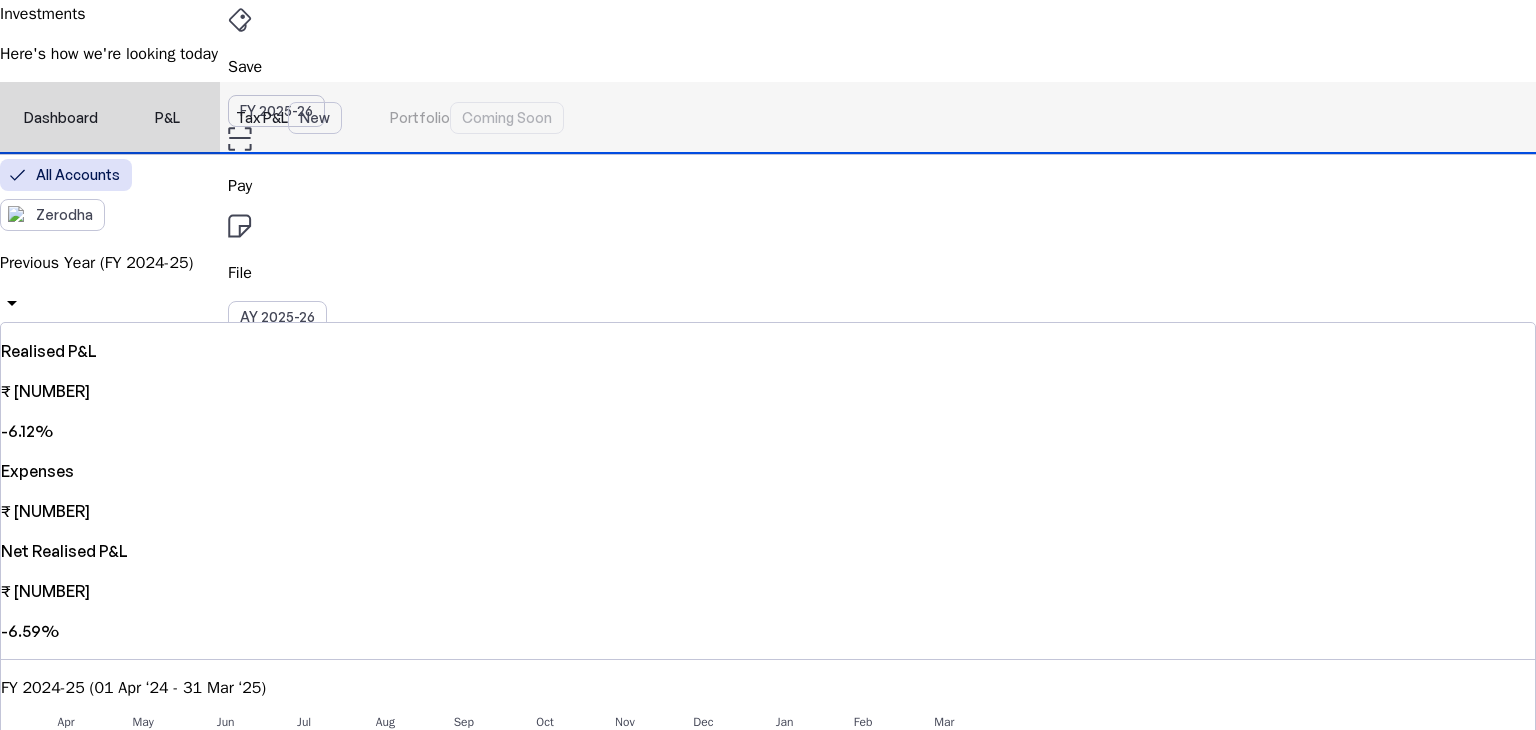 click on "Tax P&L  New" at bounding box center (289, 118) 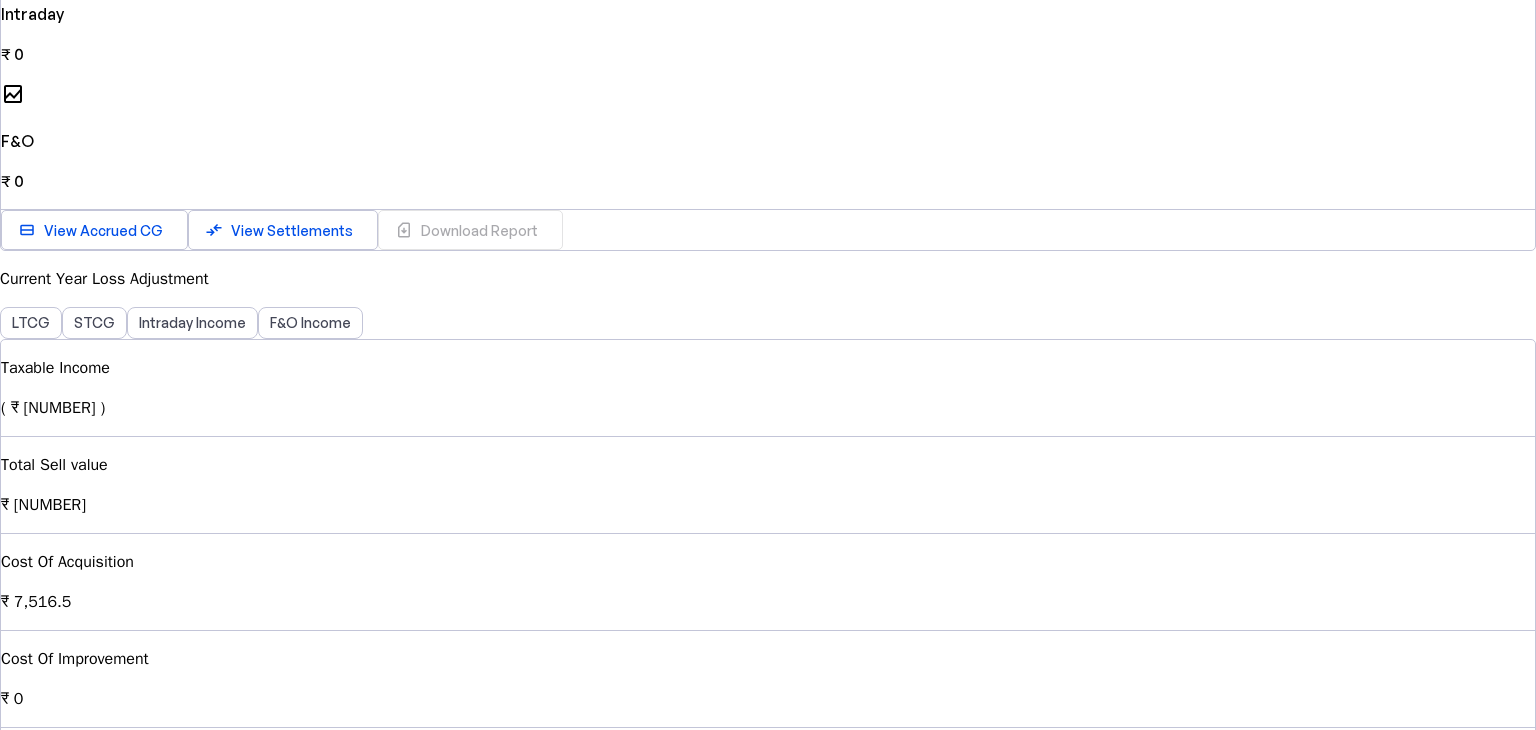 scroll, scrollTop: 780, scrollLeft: 0, axis: vertical 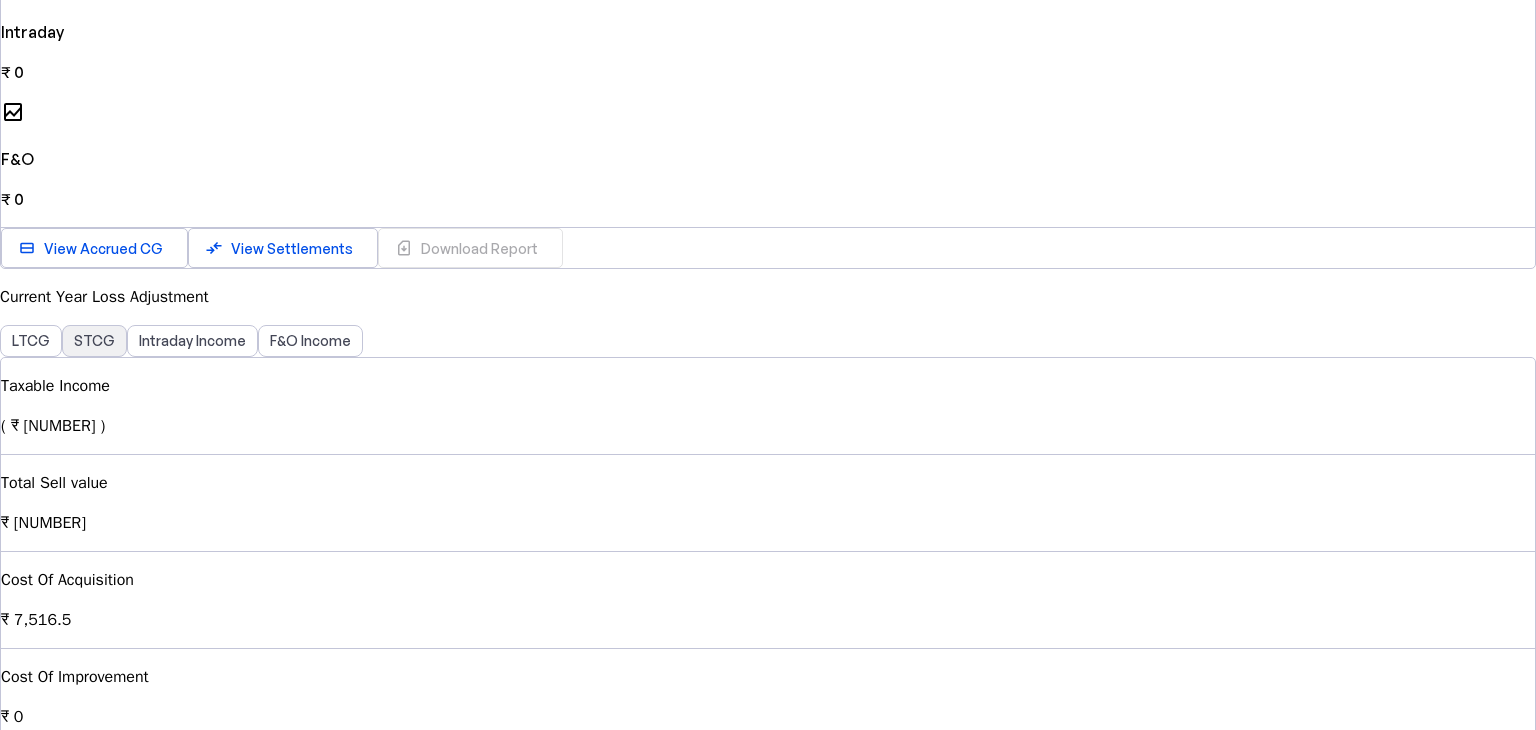 click on "STCG" at bounding box center (94, 341) 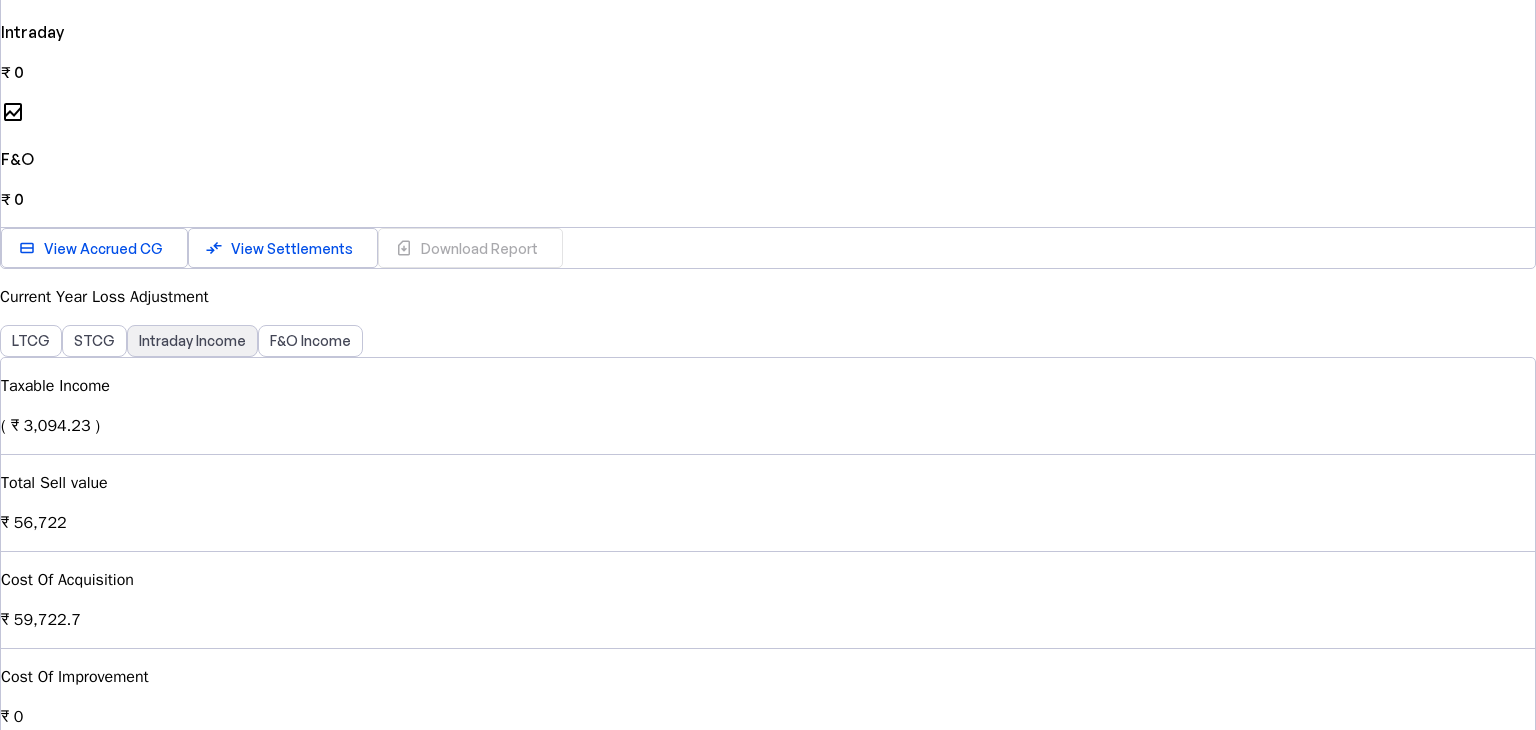 click on "Intraday Income" at bounding box center [192, 341] 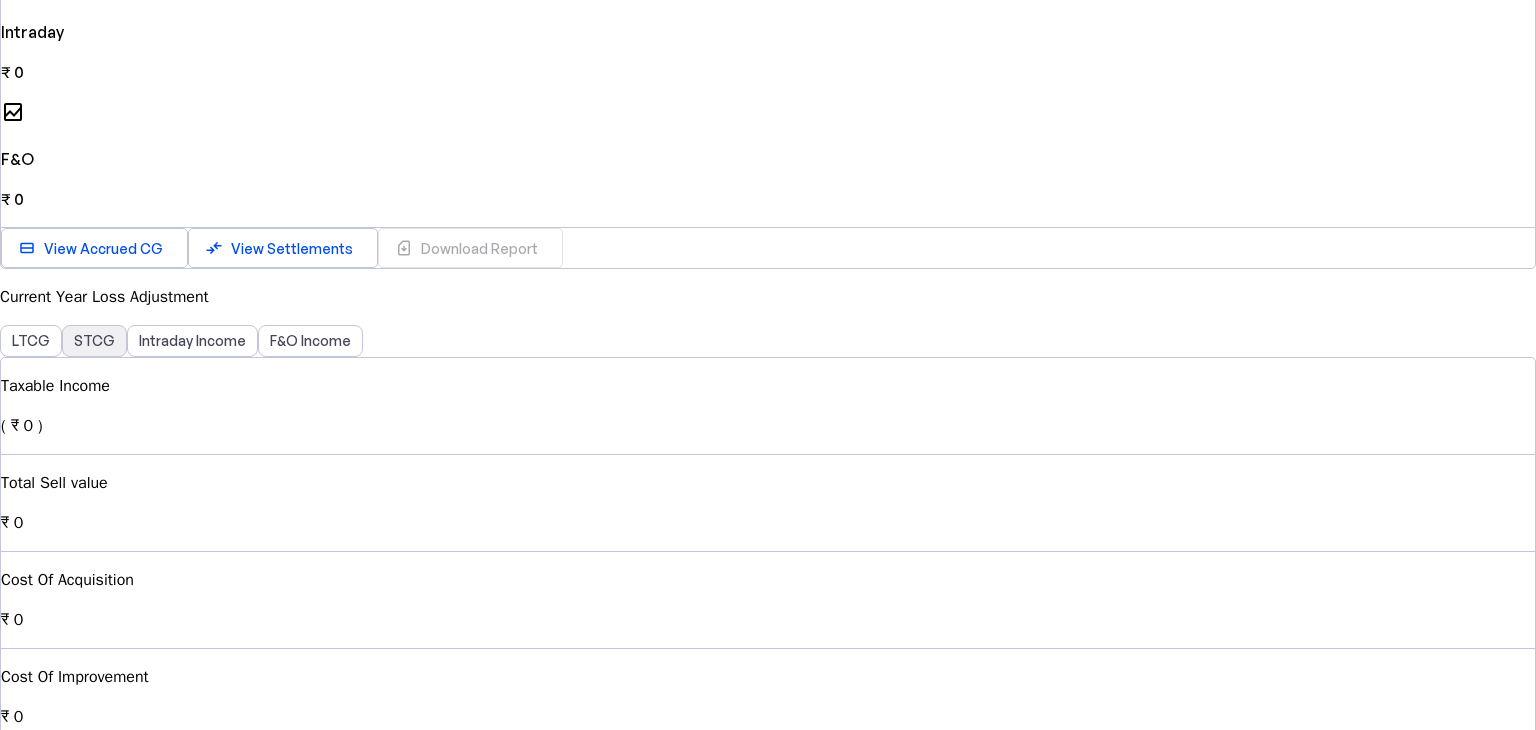 click on "STCG" at bounding box center [94, 341] 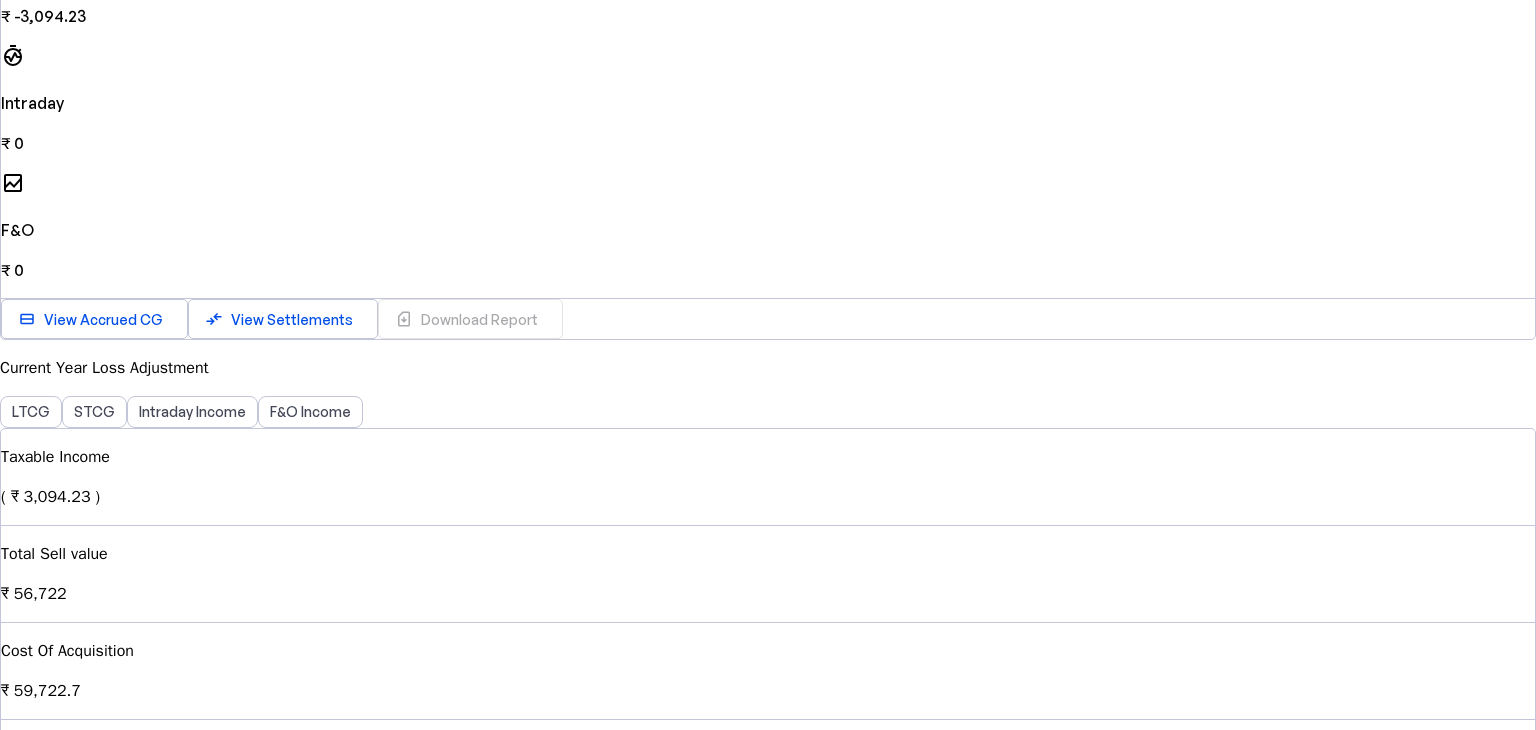 scroll, scrollTop: 681, scrollLeft: 0, axis: vertical 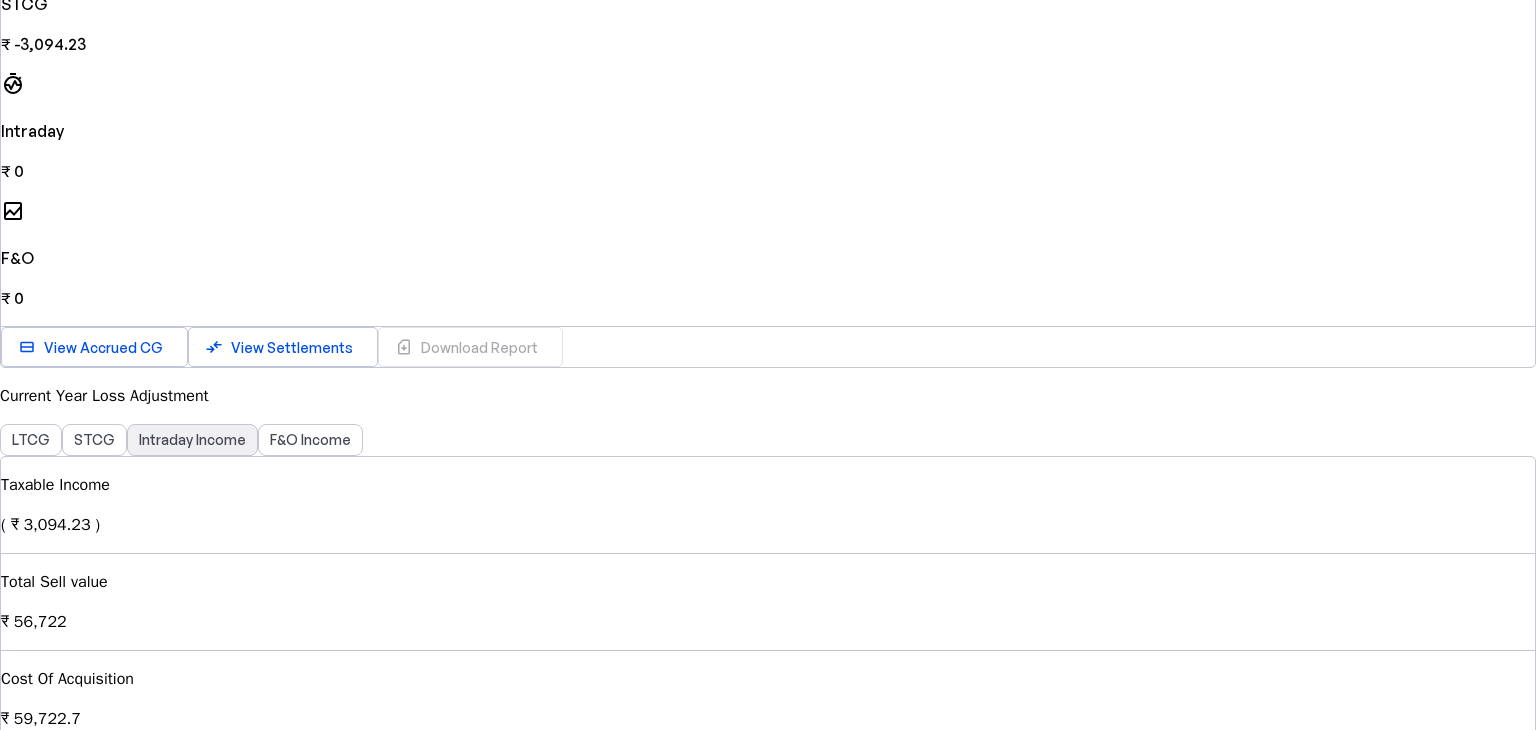 click on "Intraday Income" at bounding box center (192, 440) 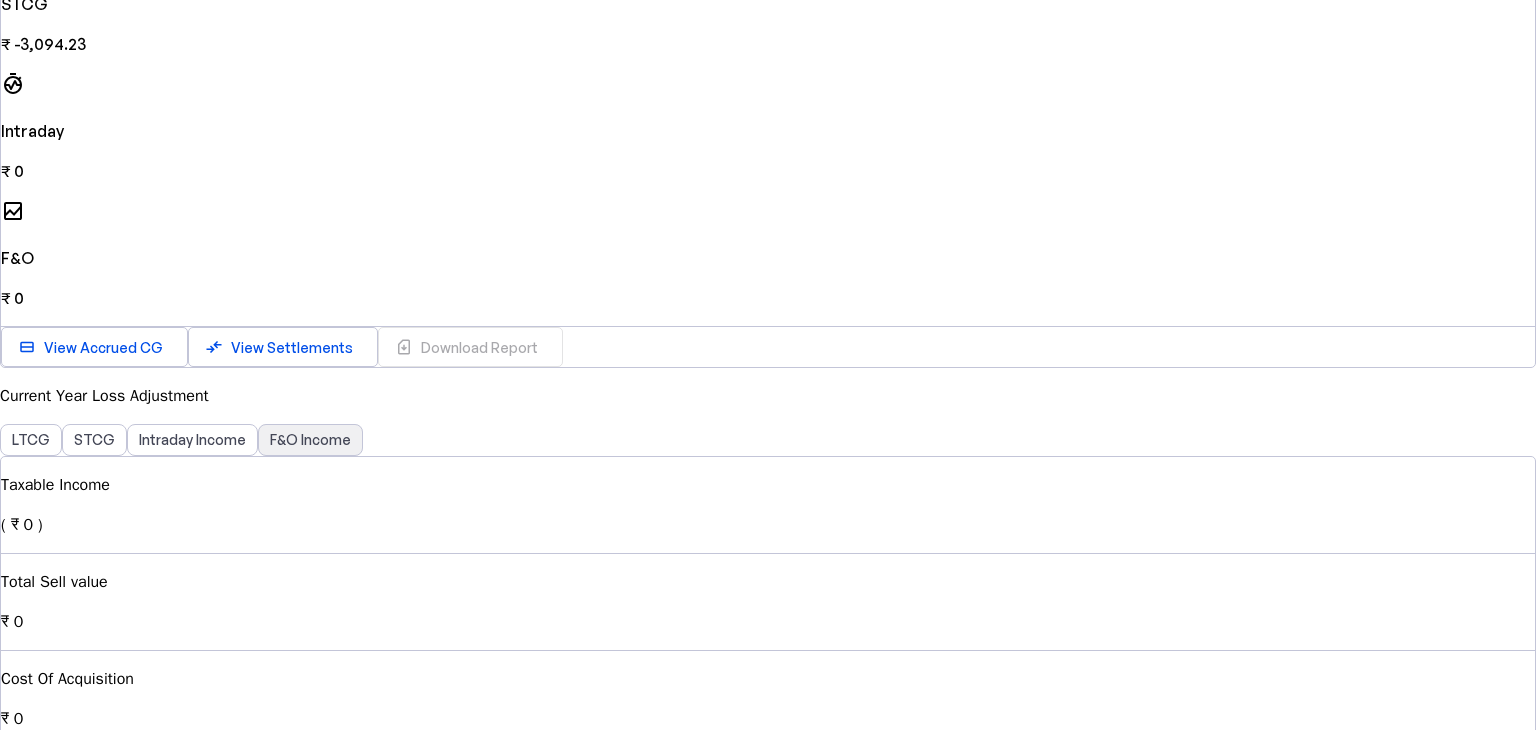 click on "F&O Income" at bounding box center [310, 440] 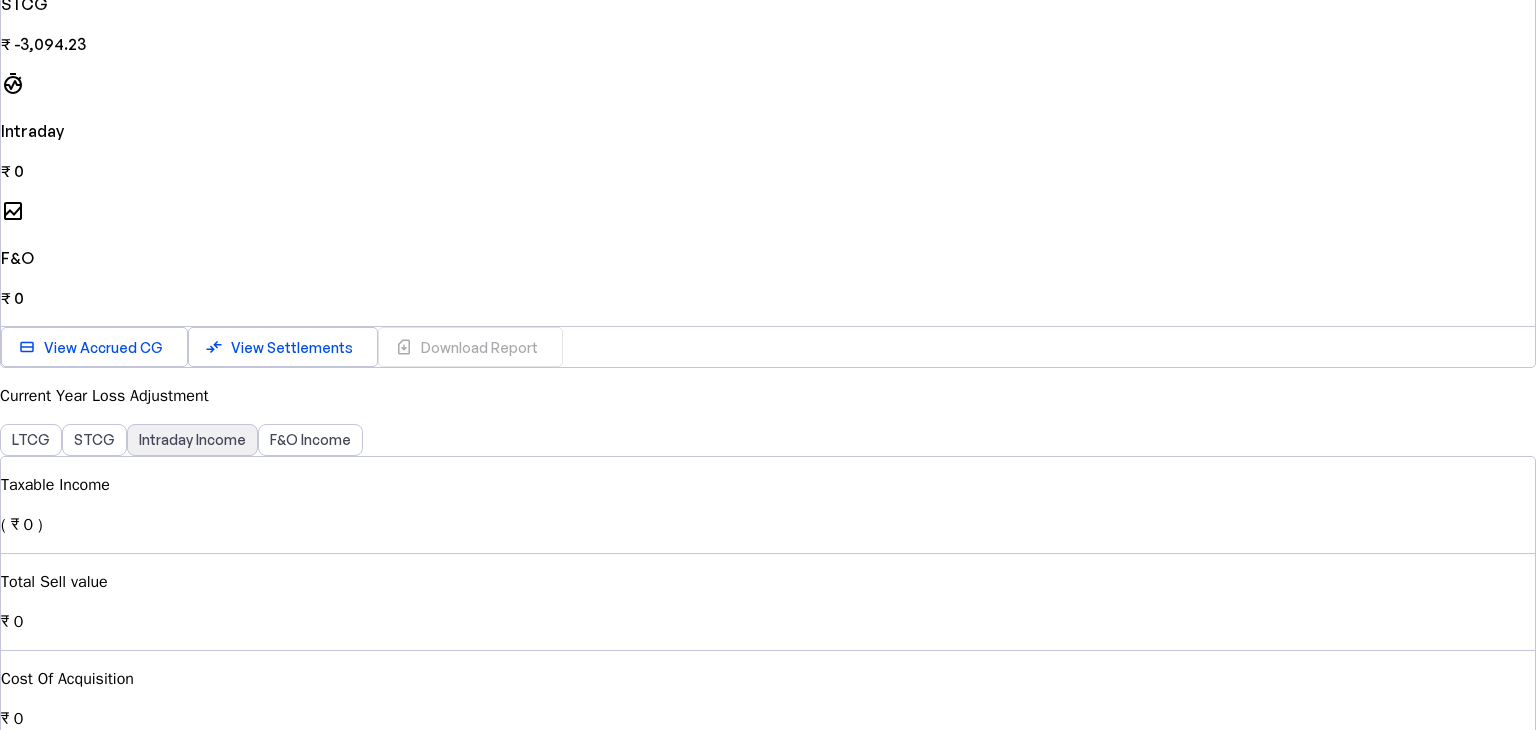 click on "Intraday Income" at bounding box center (192, 440) 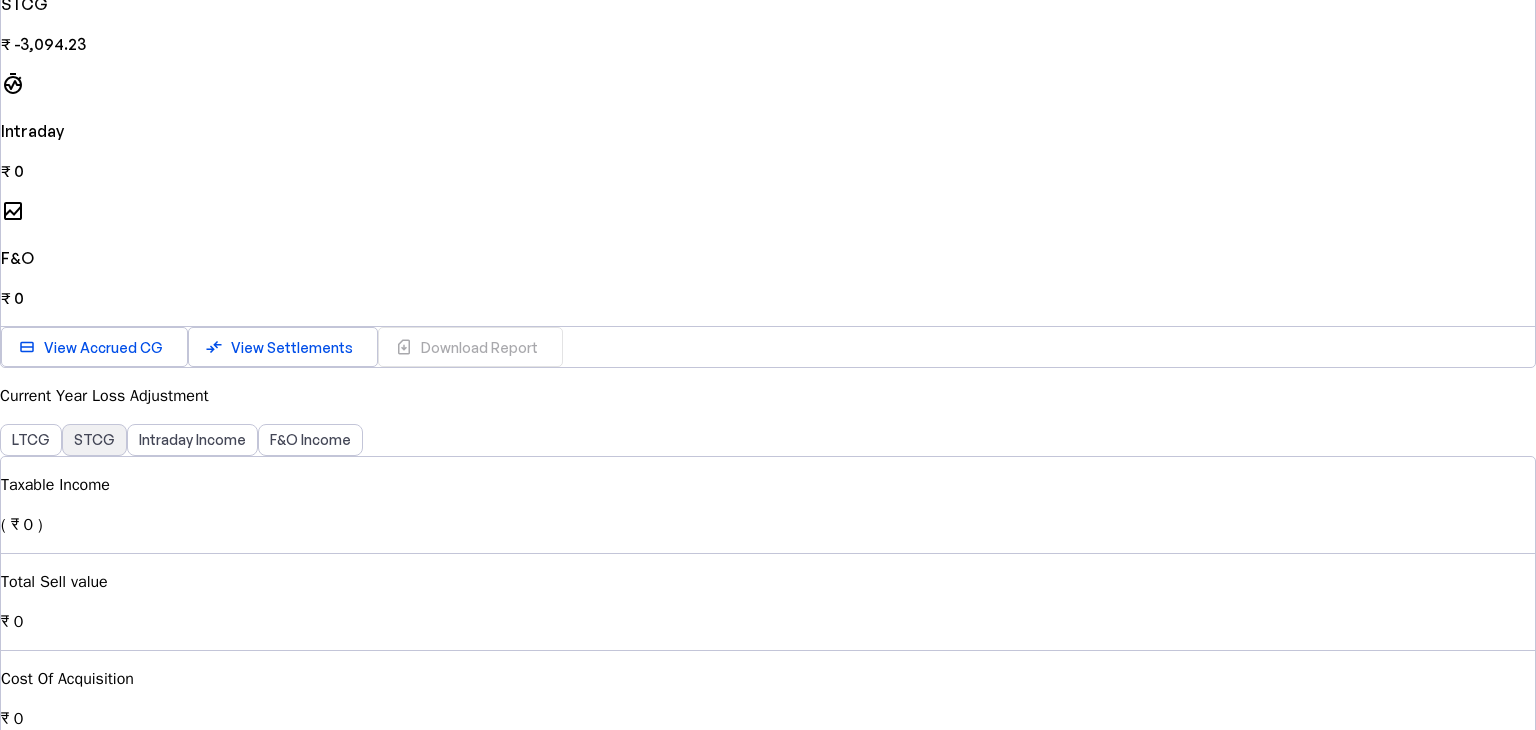 click on "STCG" at bounding box center [94, 440] 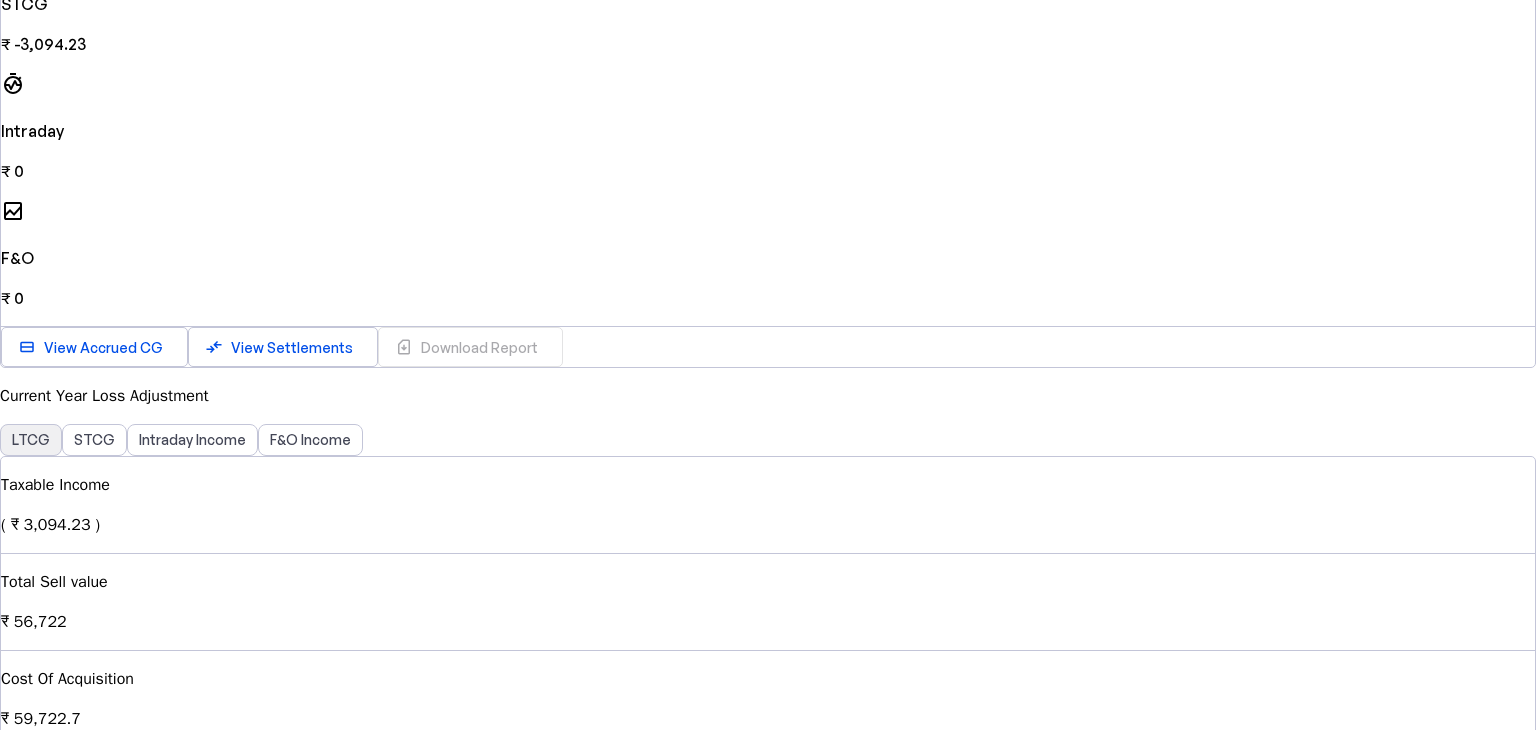 click on "LTCG" at bounding box center (31, 440) 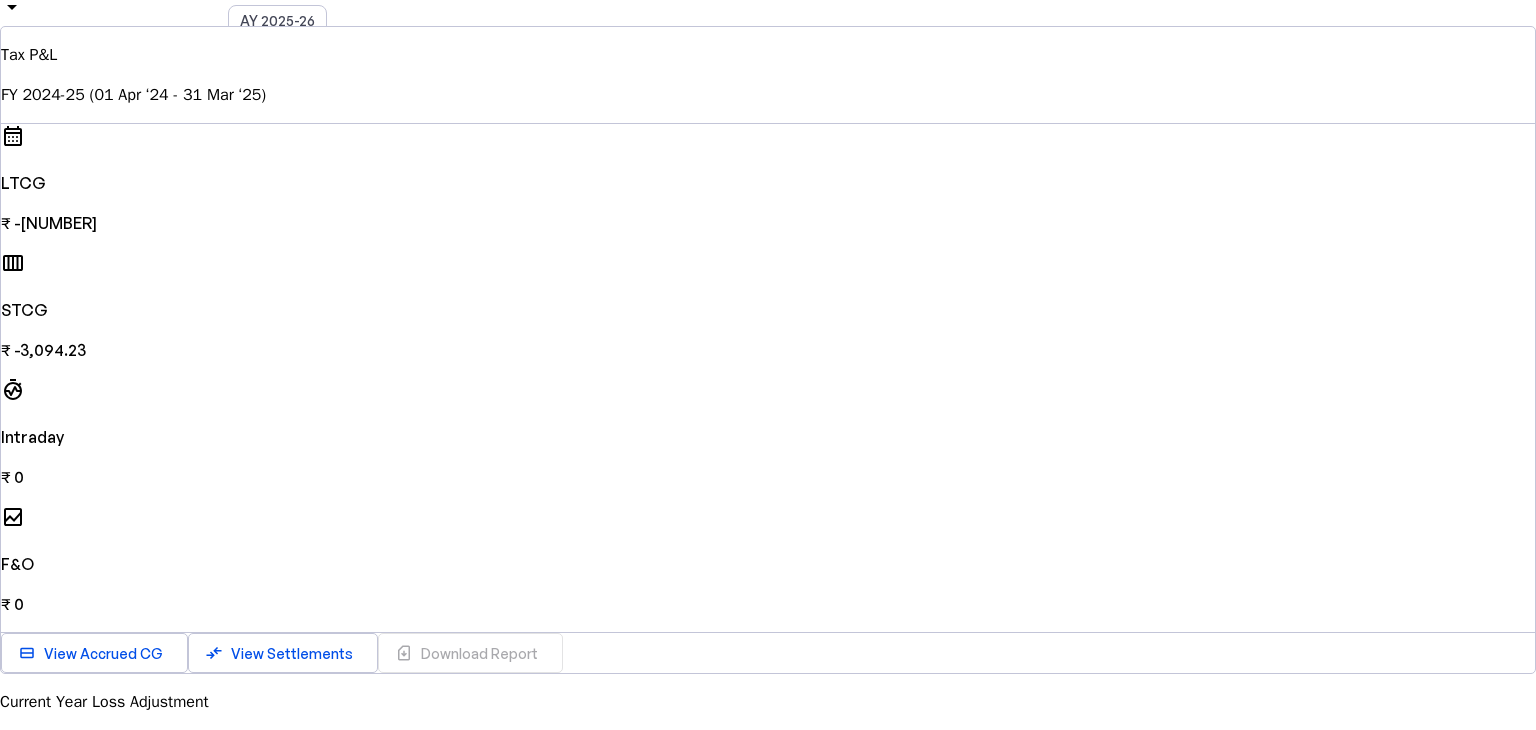 scroll, scrollTop: 368, scrollLeft: 0, axis: vertical 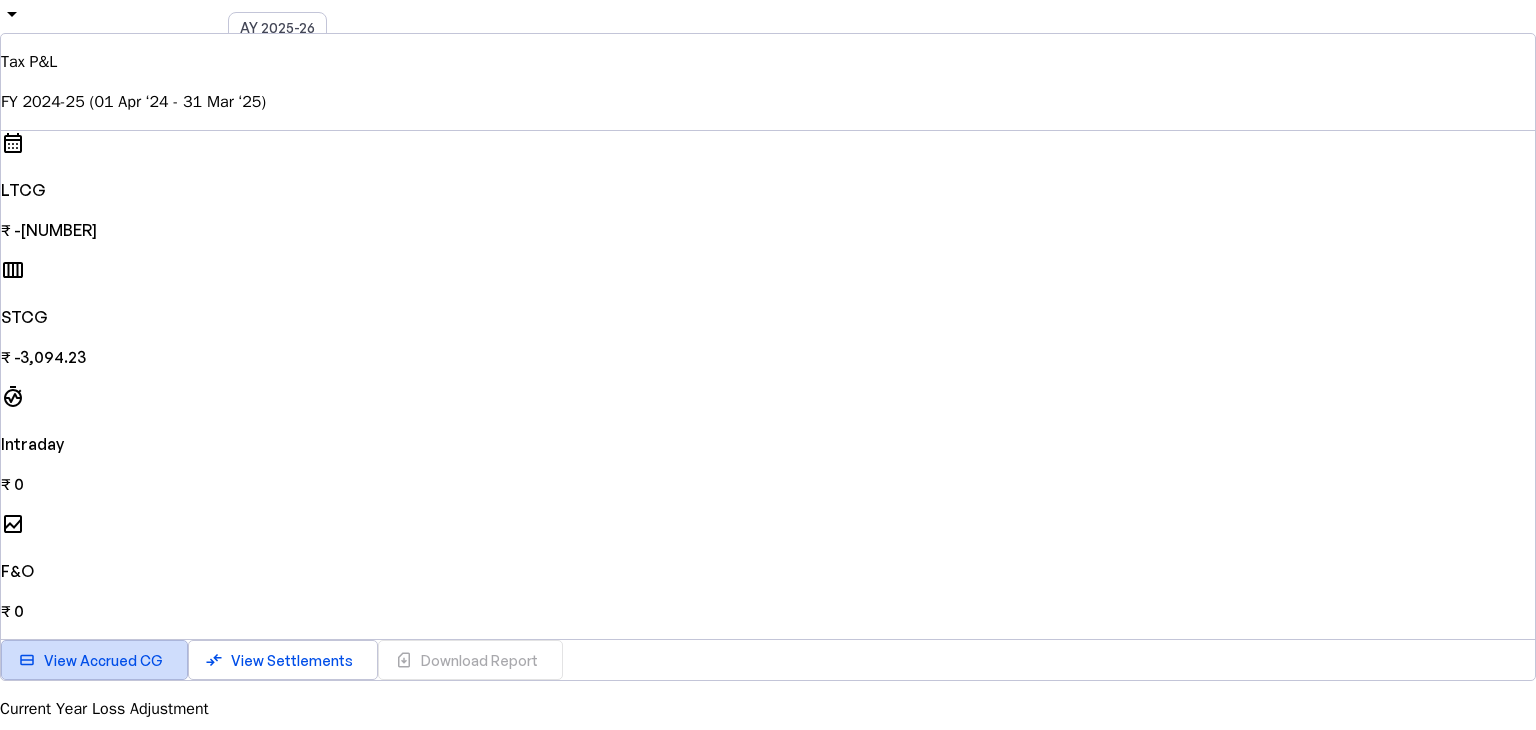 click on "View Accrued CG" at bounding box center [103, 660] 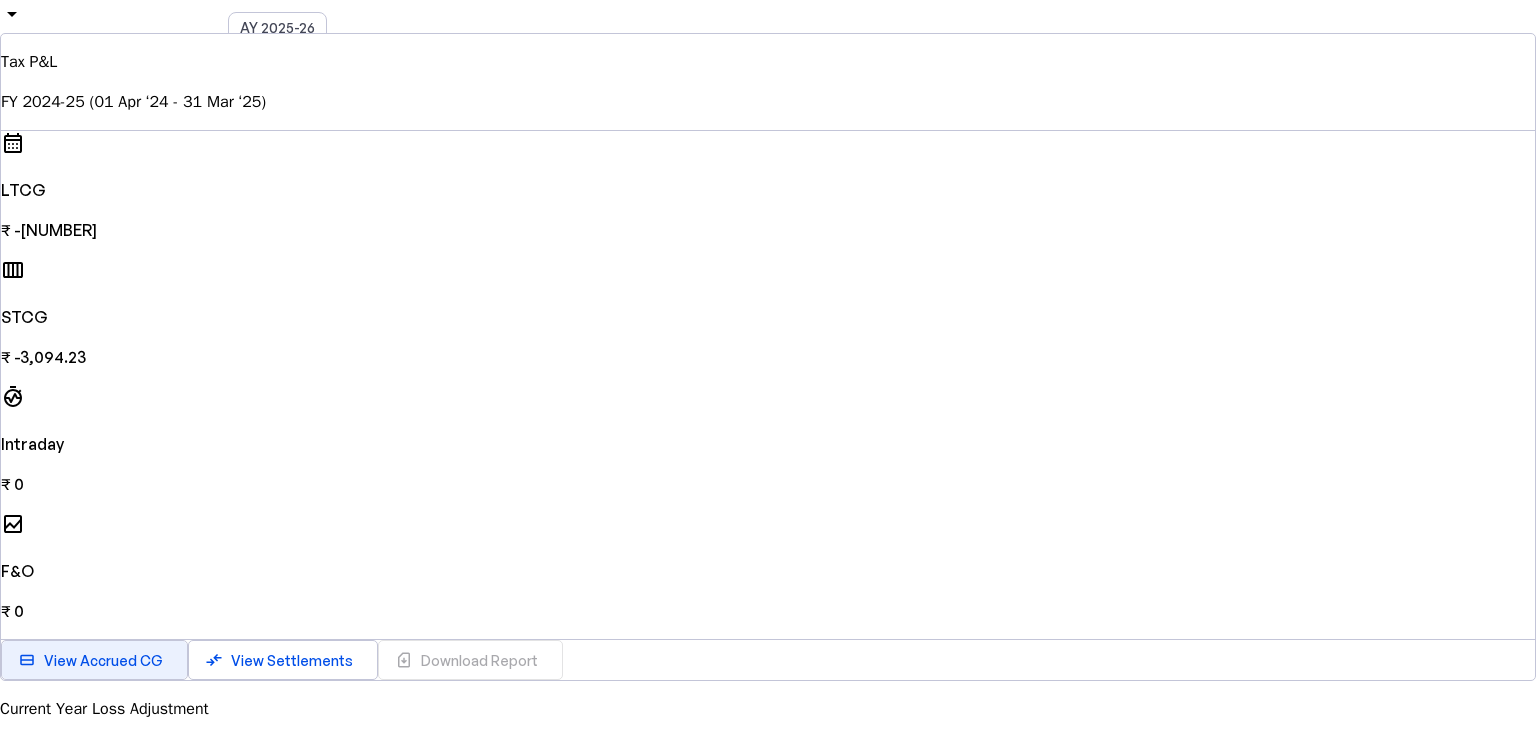 scroll, scrollTop: 0, scrollLeft: 0, axis: both 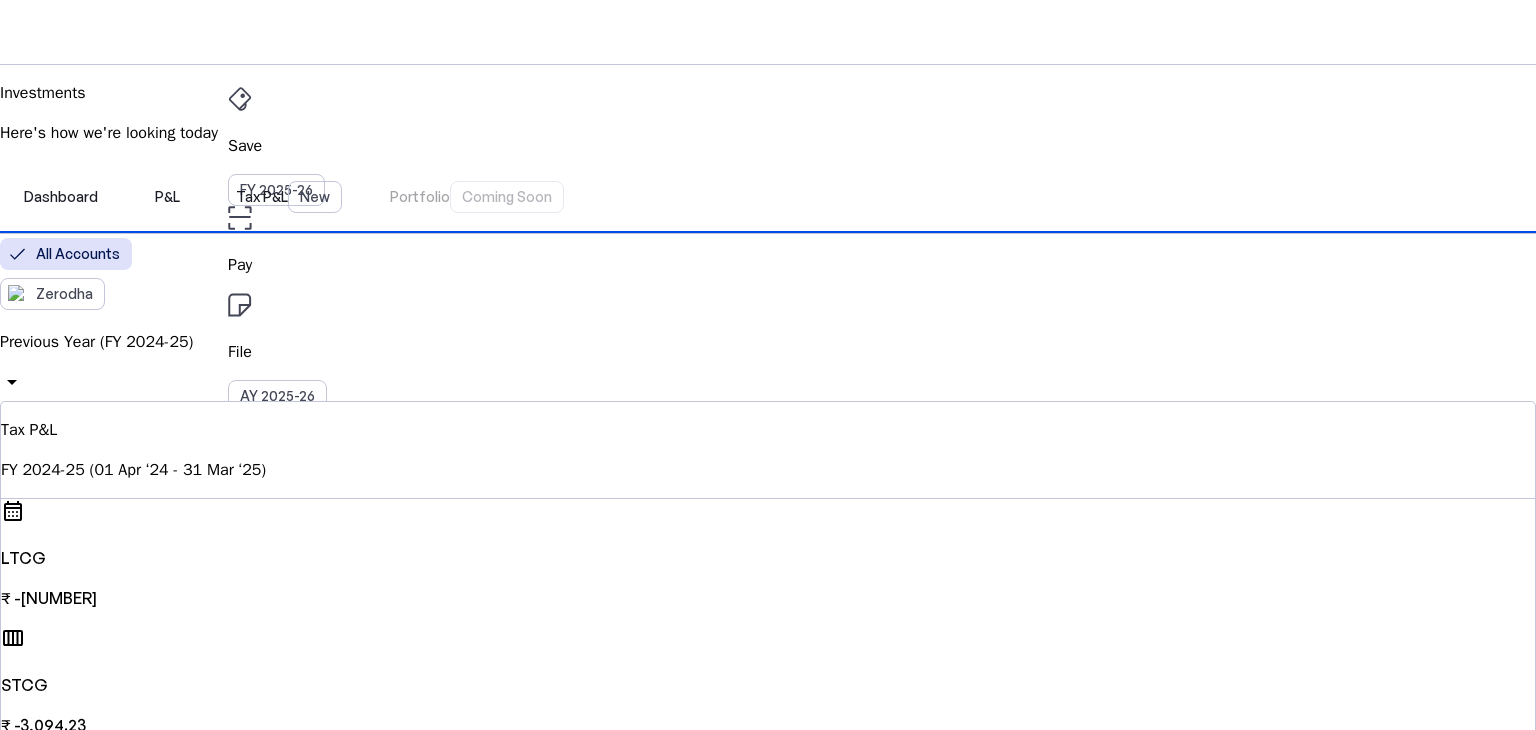 click on "cancel" at bounding box center [12, 4765] 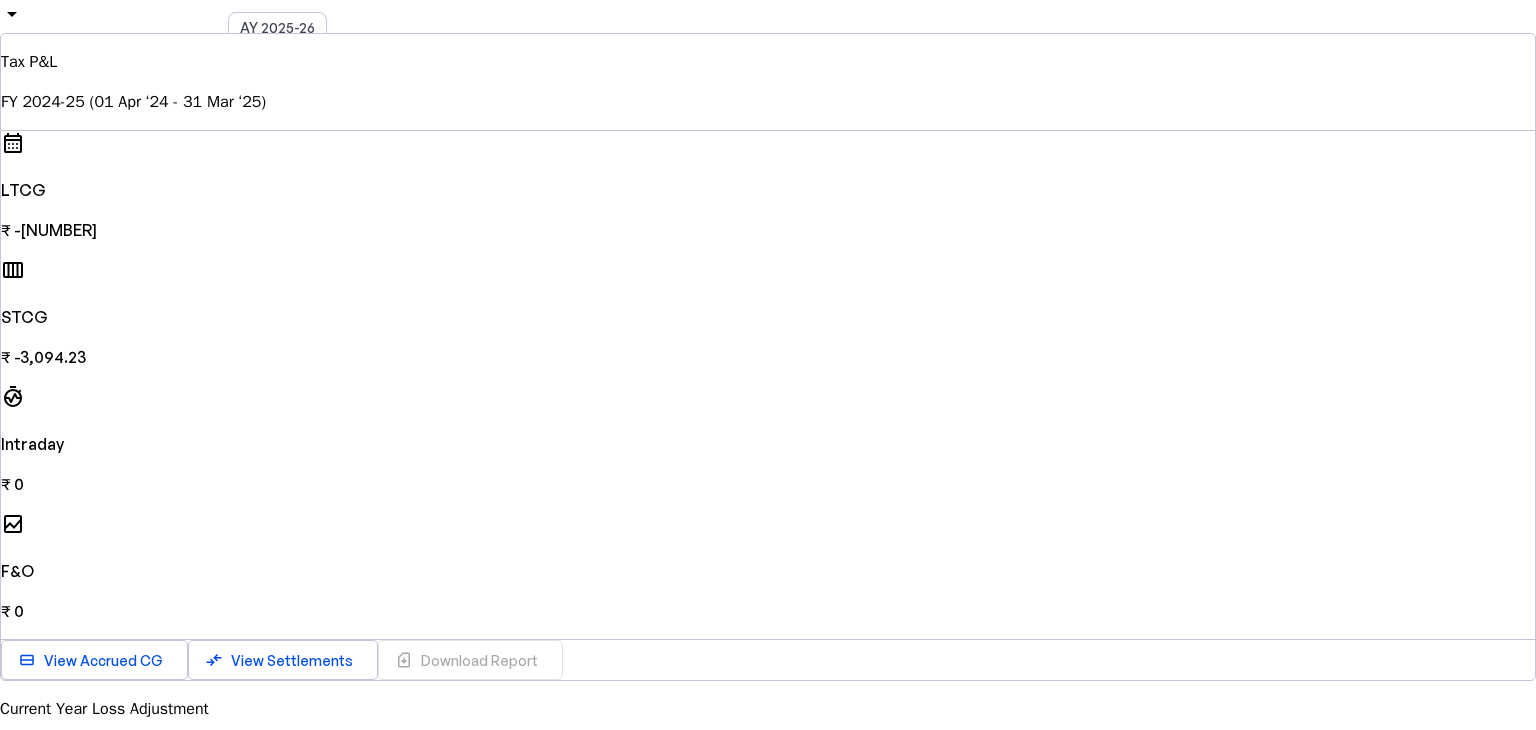 click on "₹ -3,094.23" at bounding box center [768, 357] 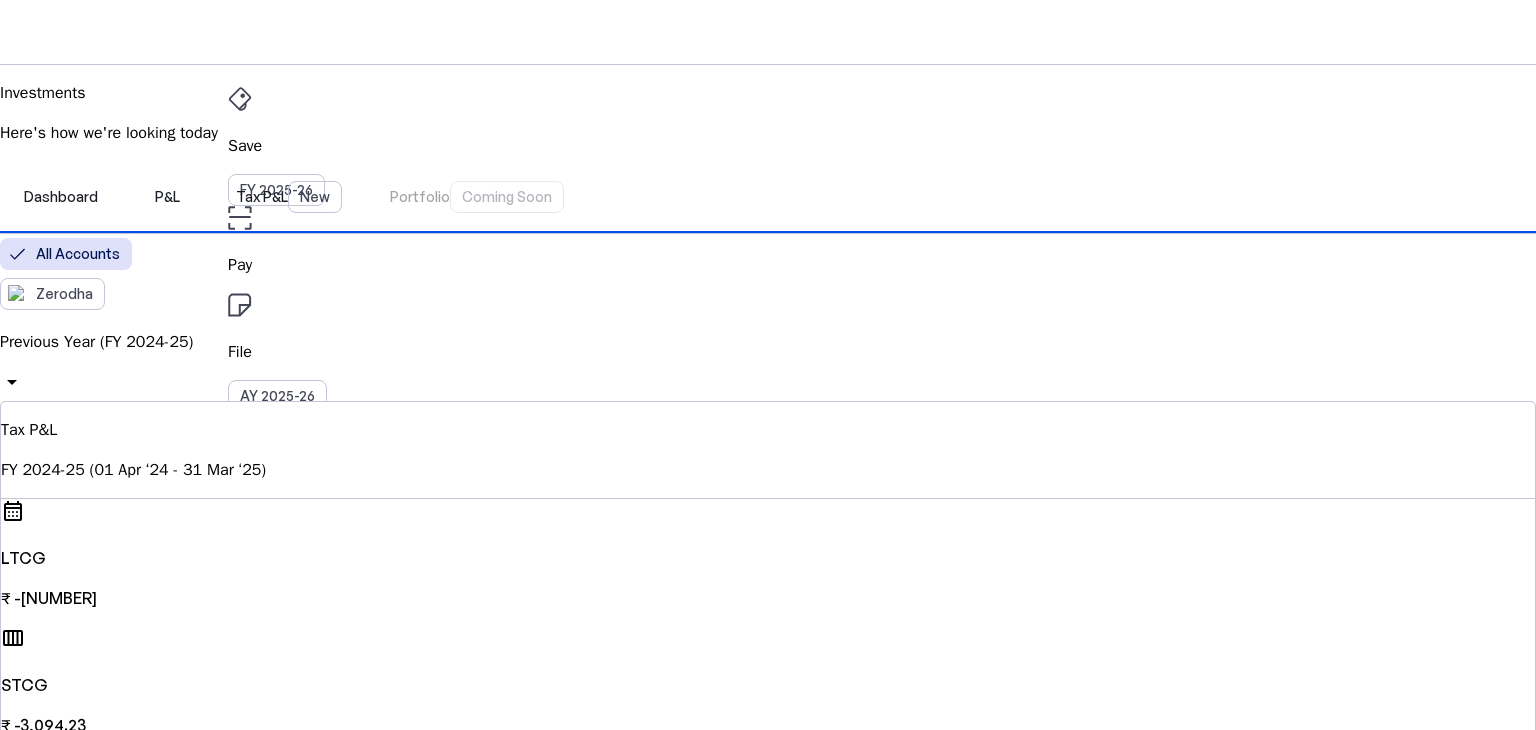 scroll, scrollTop: 0, scrollLeft: 0, axis: both 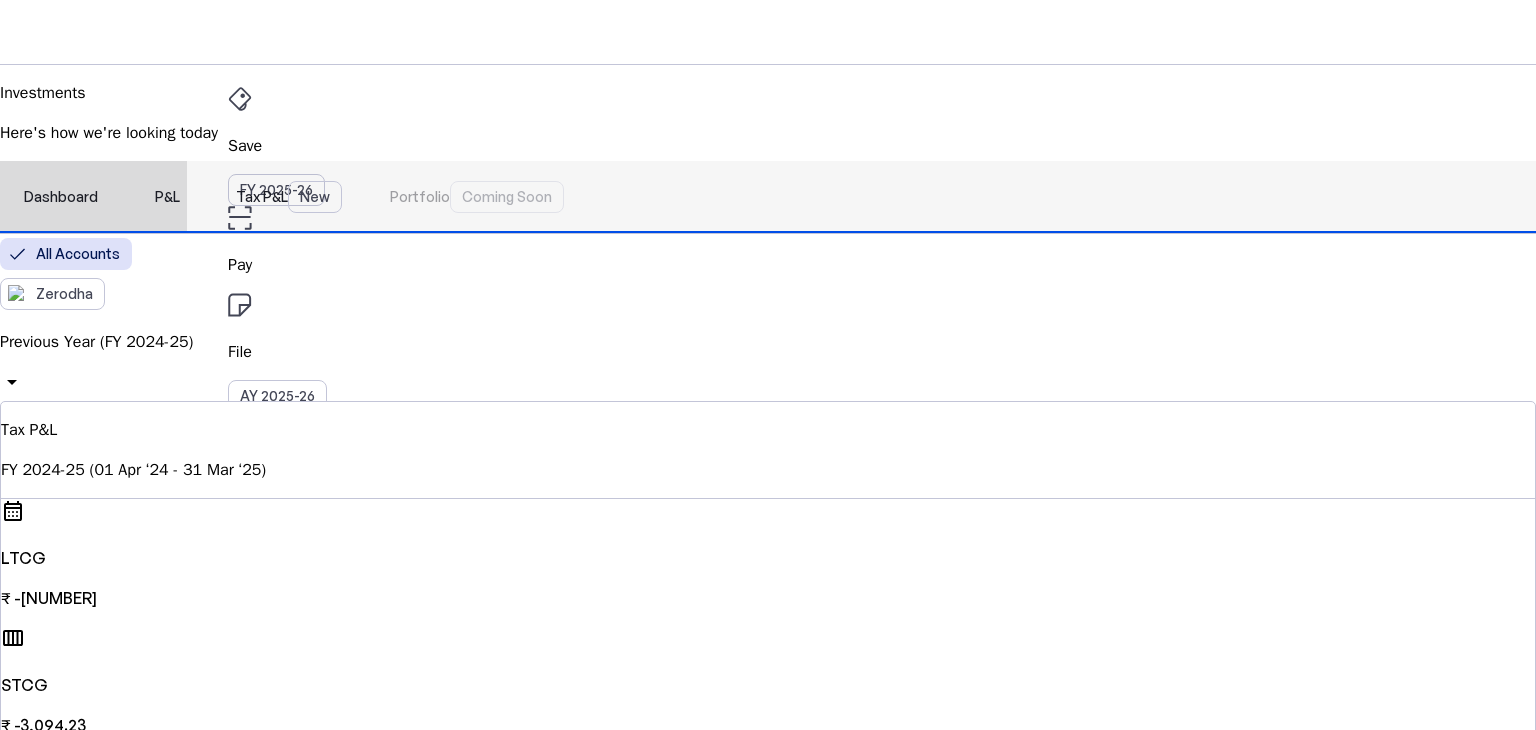 click on "P&L" at bounding box center (167, 197) 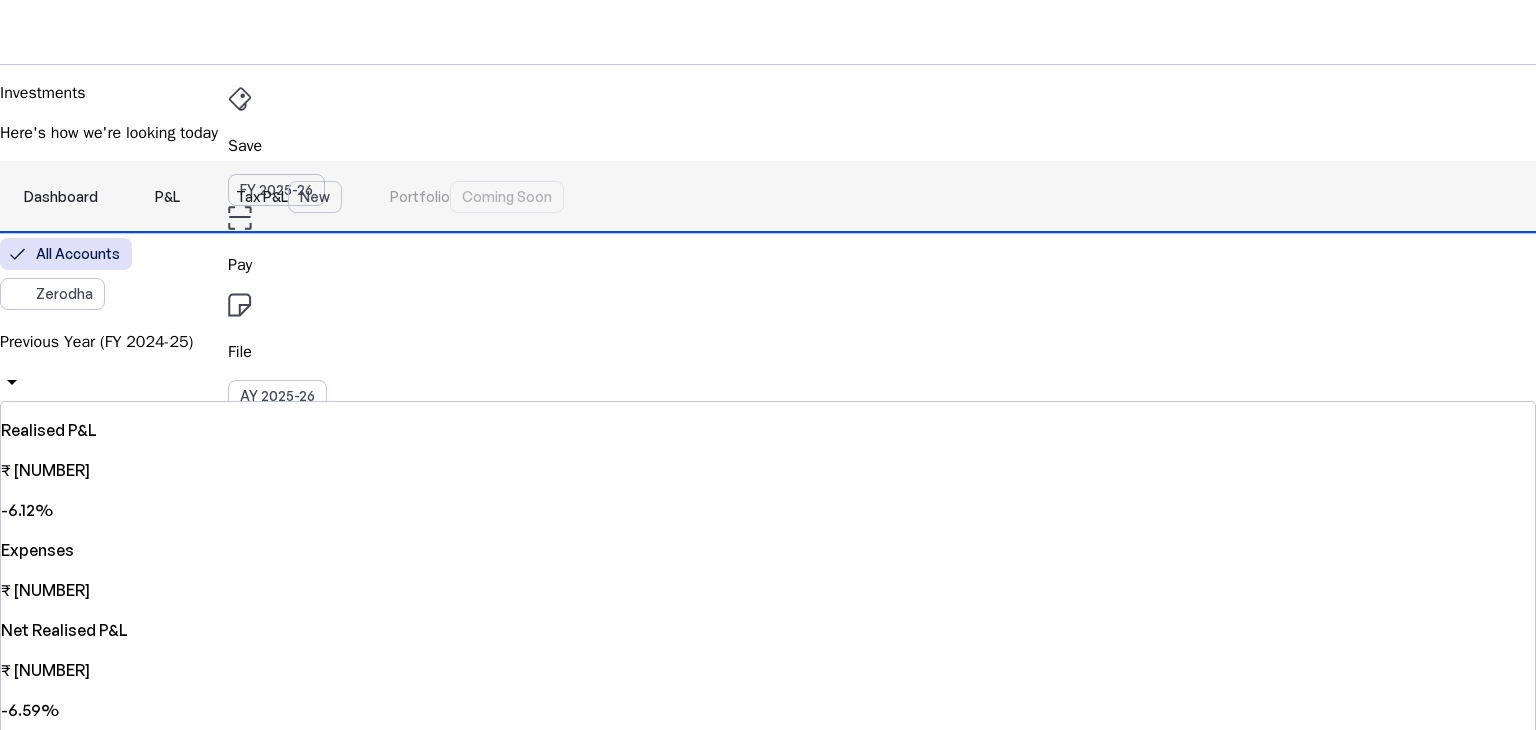 click on "Tax P&L  New" at bounding box center (289, 197) 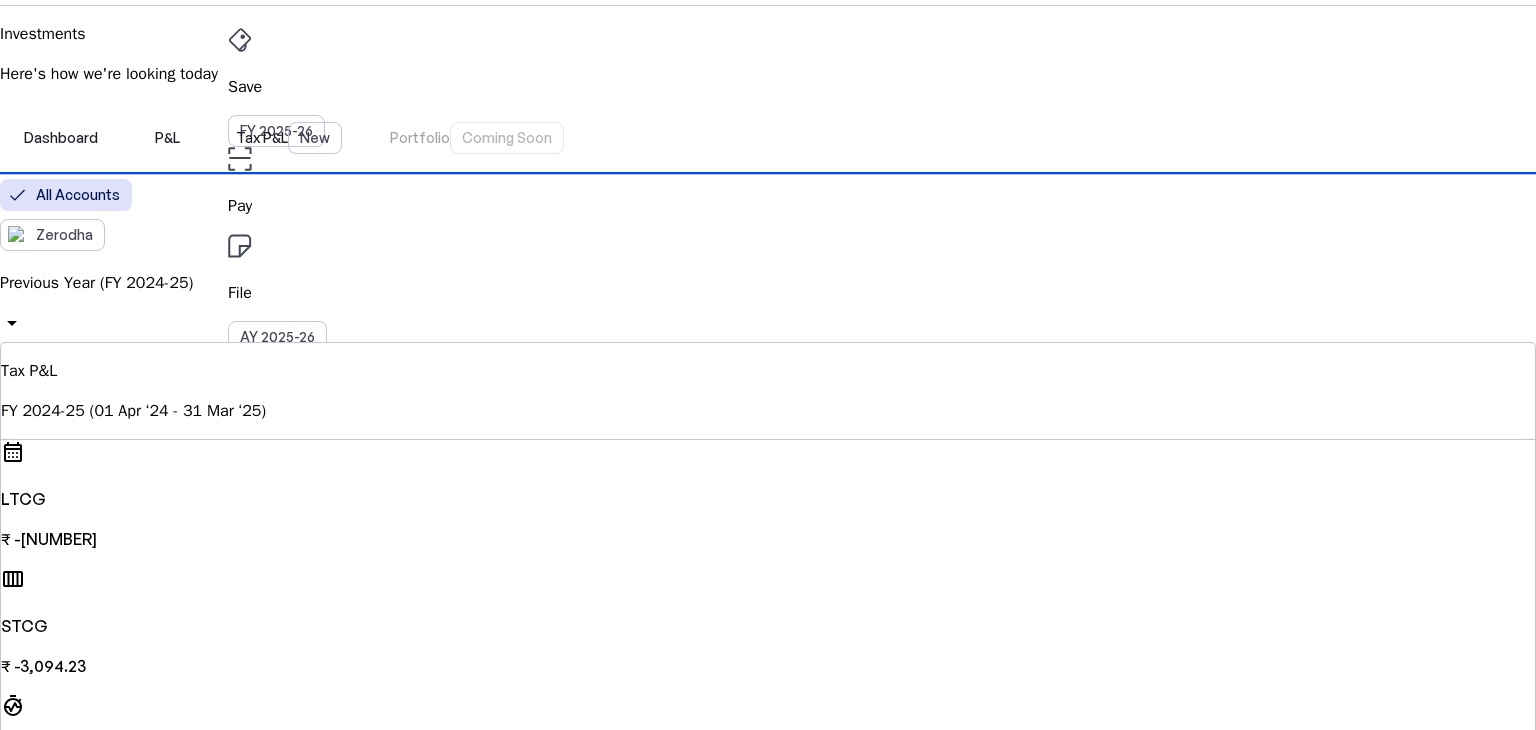 scroll, scrollTop: 0, scrollLeft: 0, axis: both 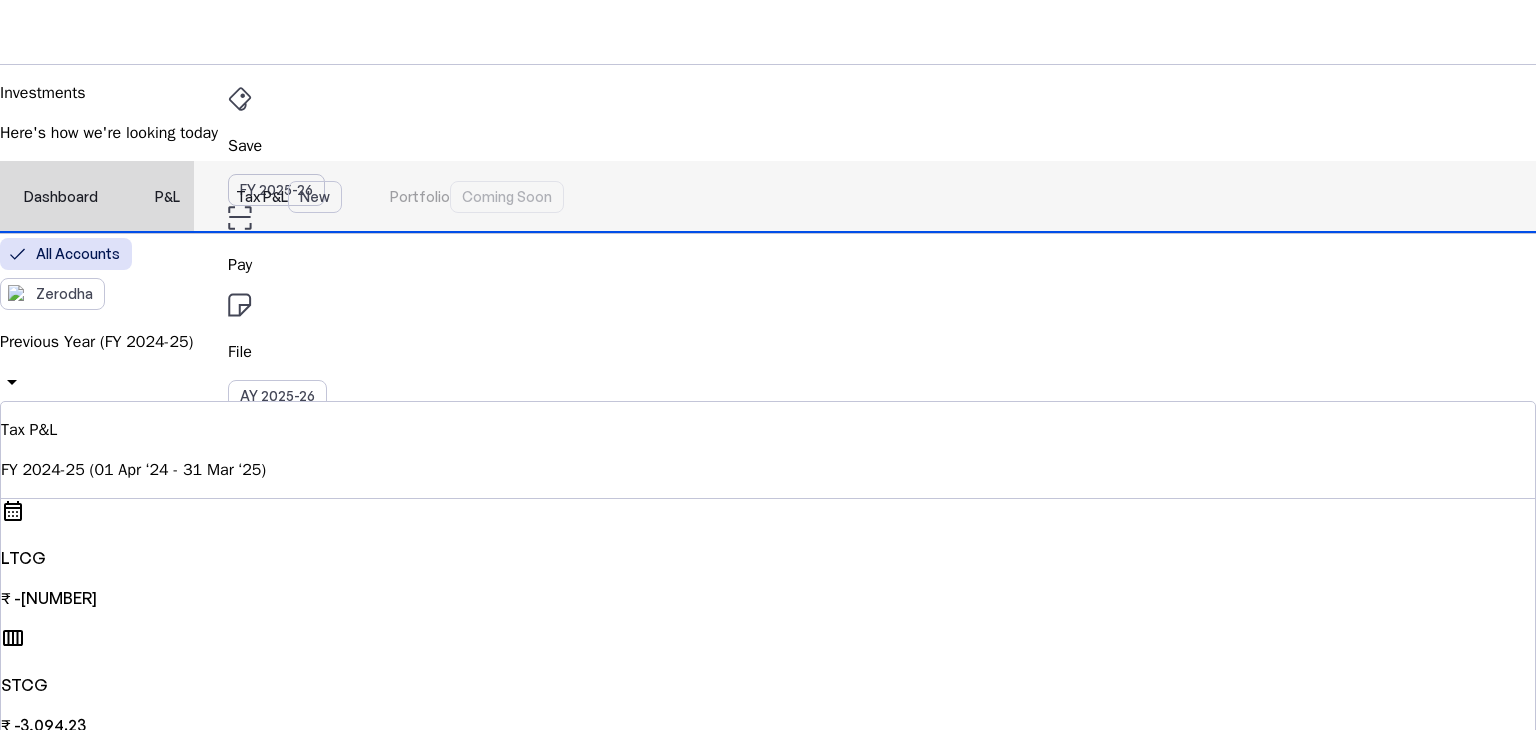 click on "P&L" at bounding box center (167, 197) 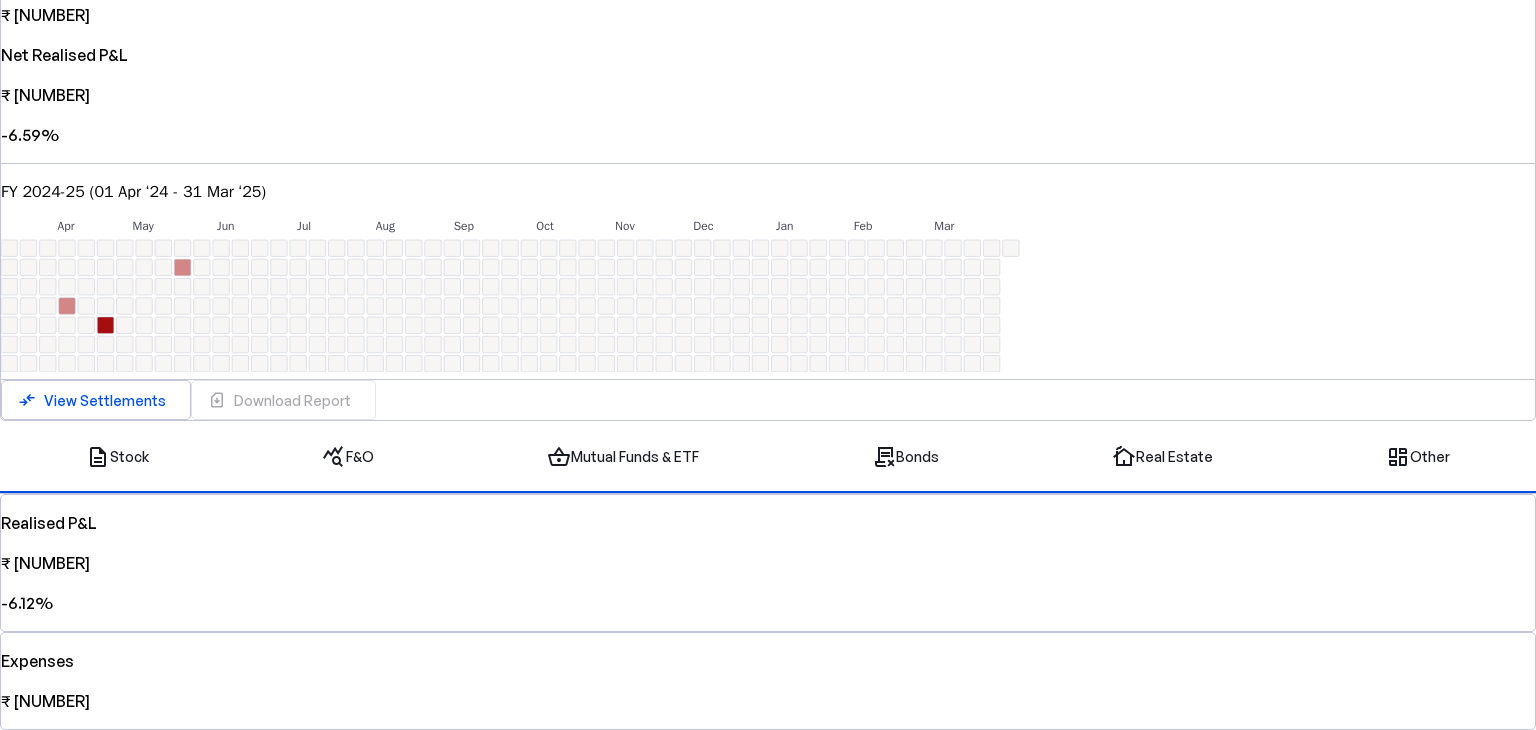 scroll, scrollTop: 580, scrollLeft: 0, axis: vertical 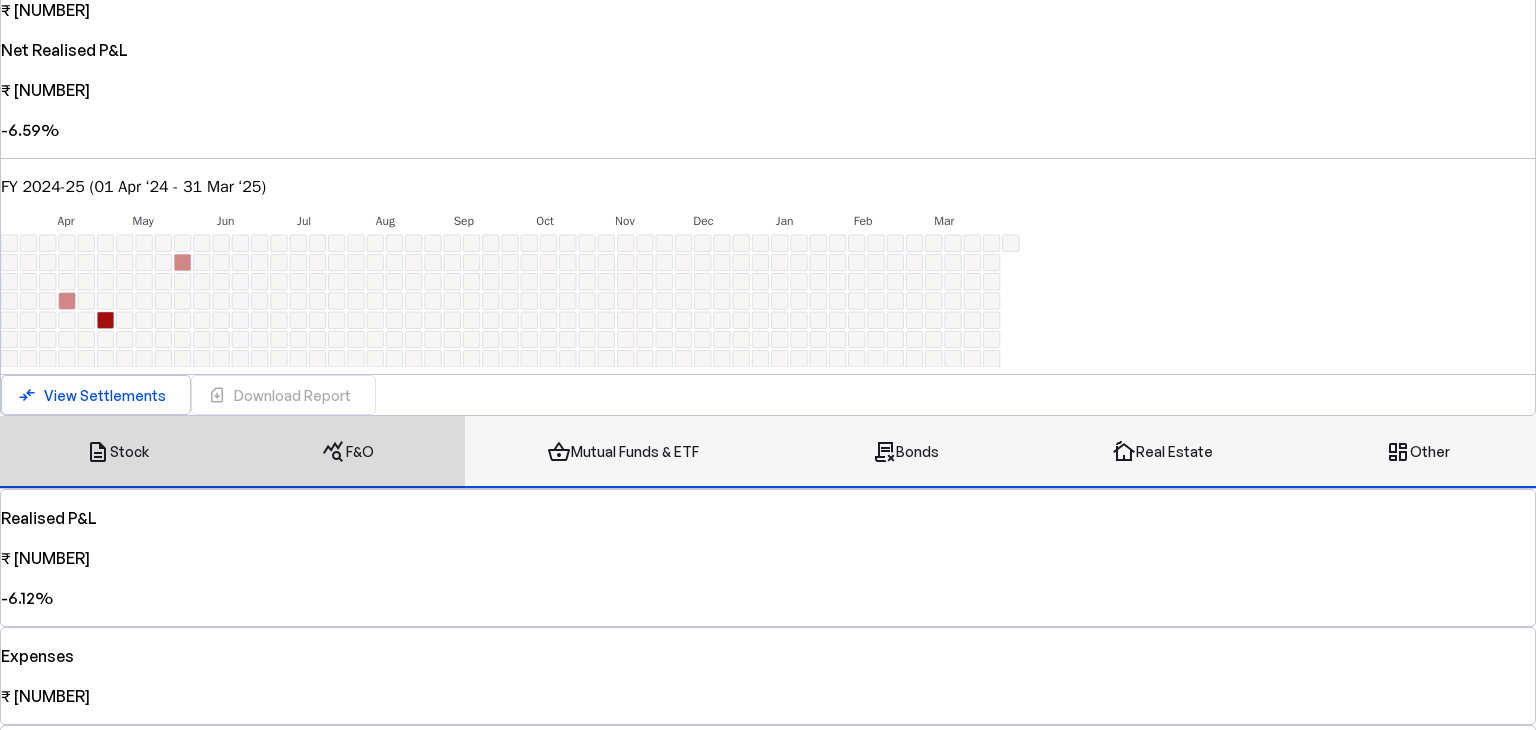 click on "shopping_basket  Mutual Funds & ETF" at bounding box center (623, 452) 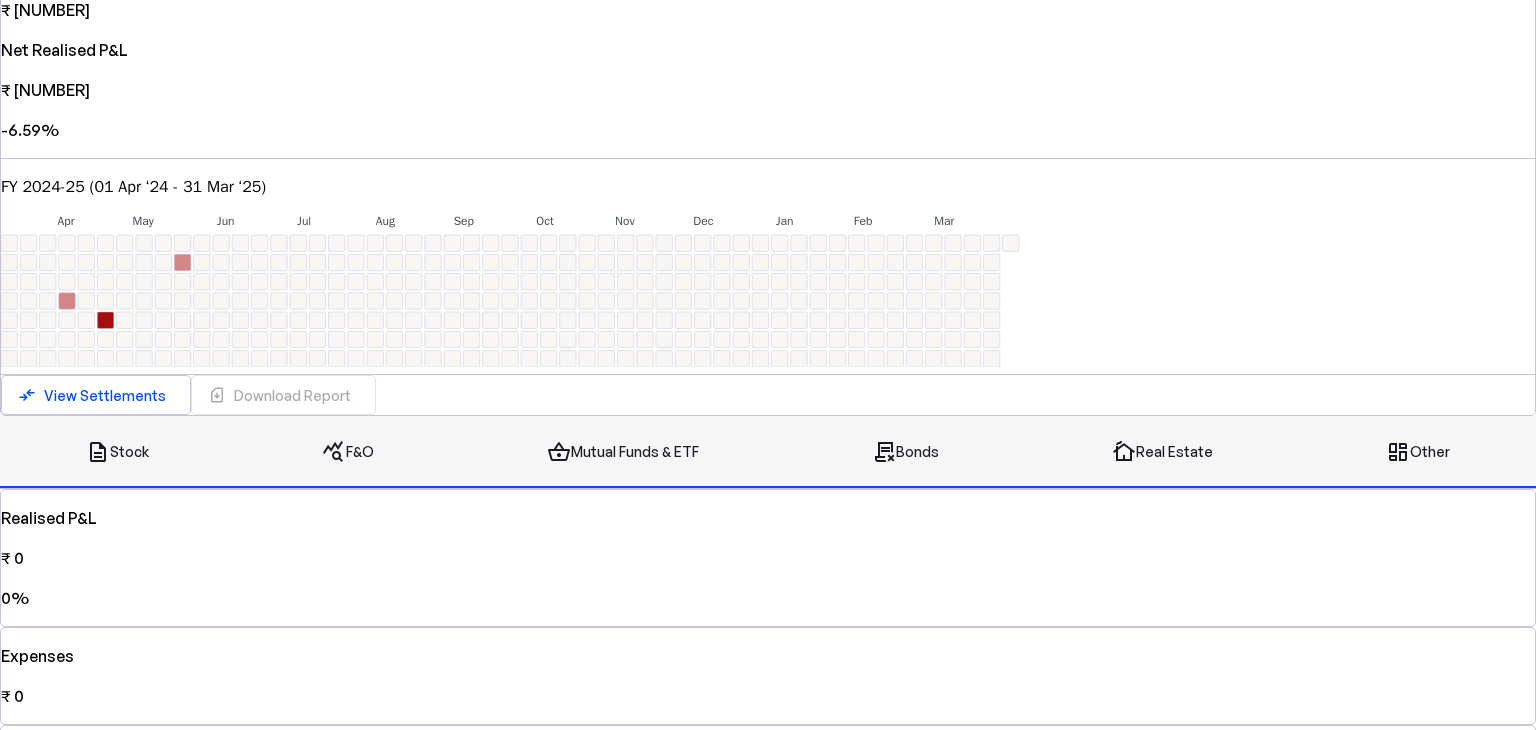 click on "query_stats  F&O" at bounding box center [348, 452] 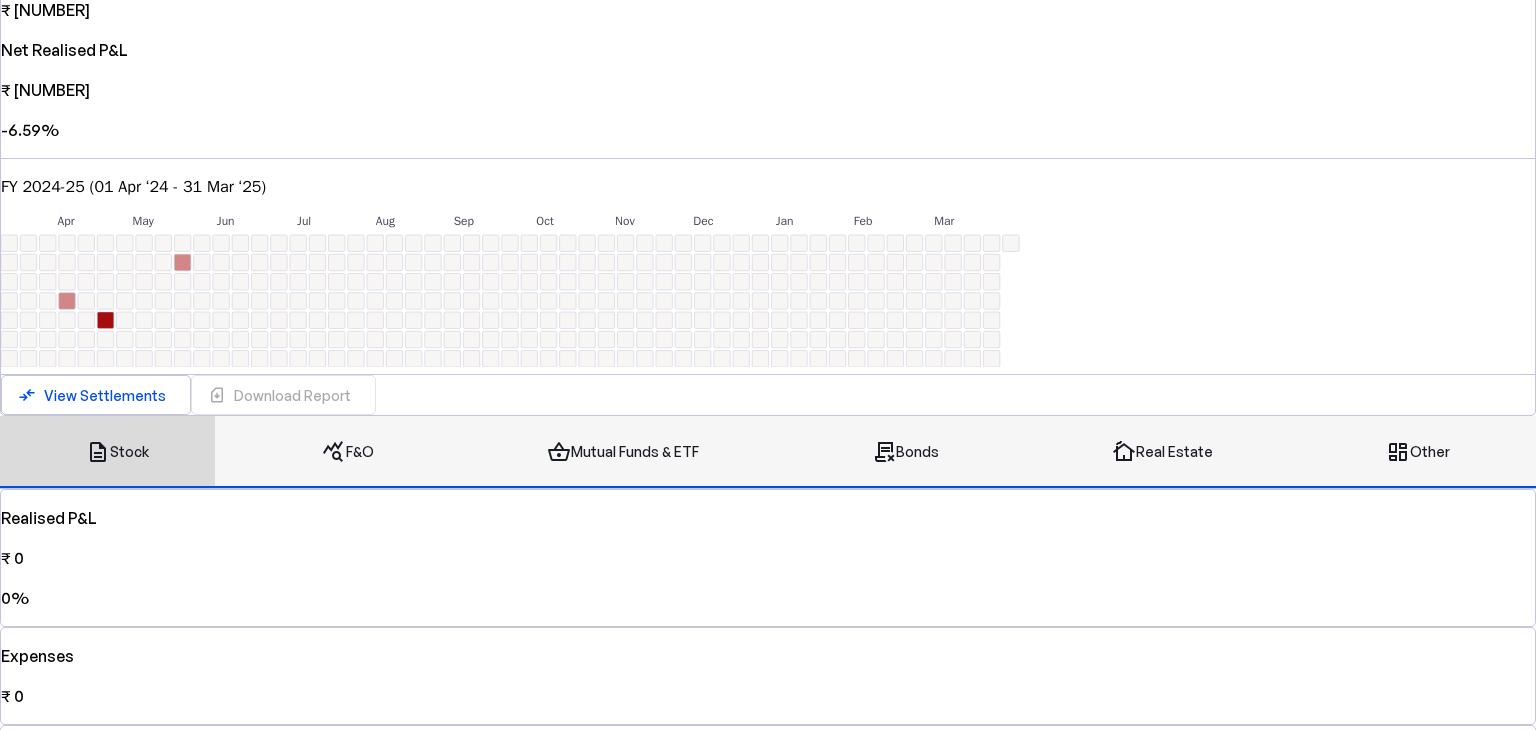 click on "description  Stock" at bounding box center [117, 452] 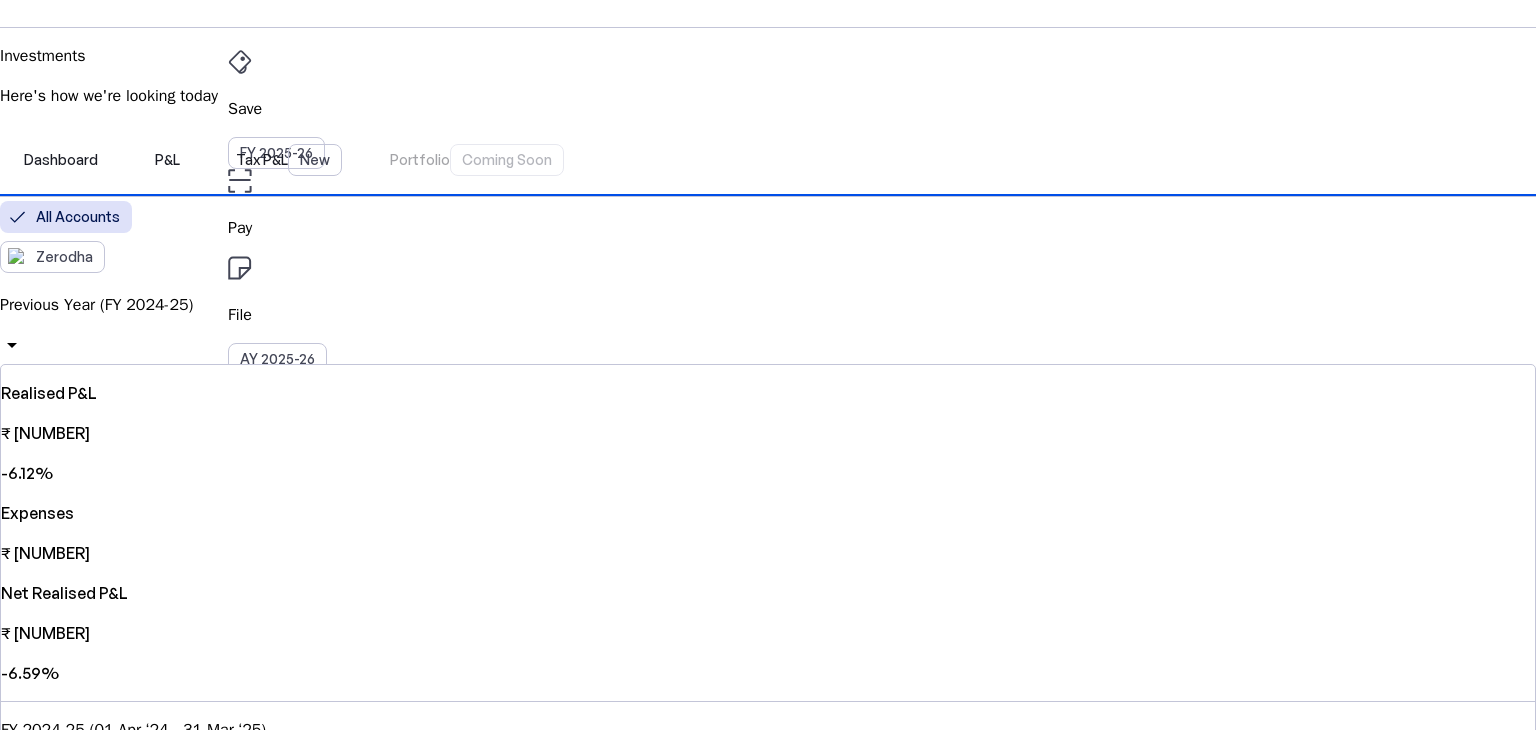 scroll, scrollTop: 0, scrollLeft: 0, axis: both 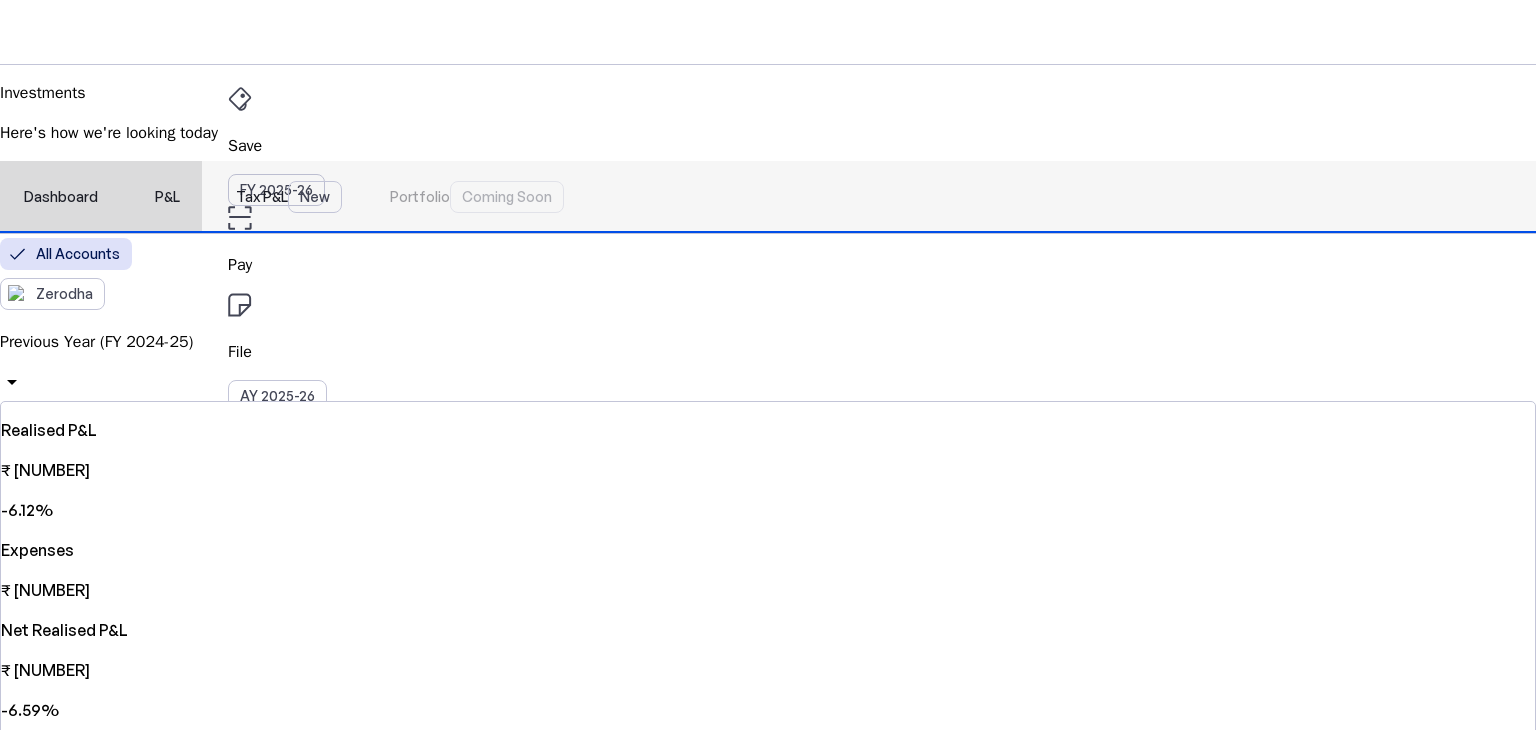 click on "Dashboard" at bounding box center [61, 197] 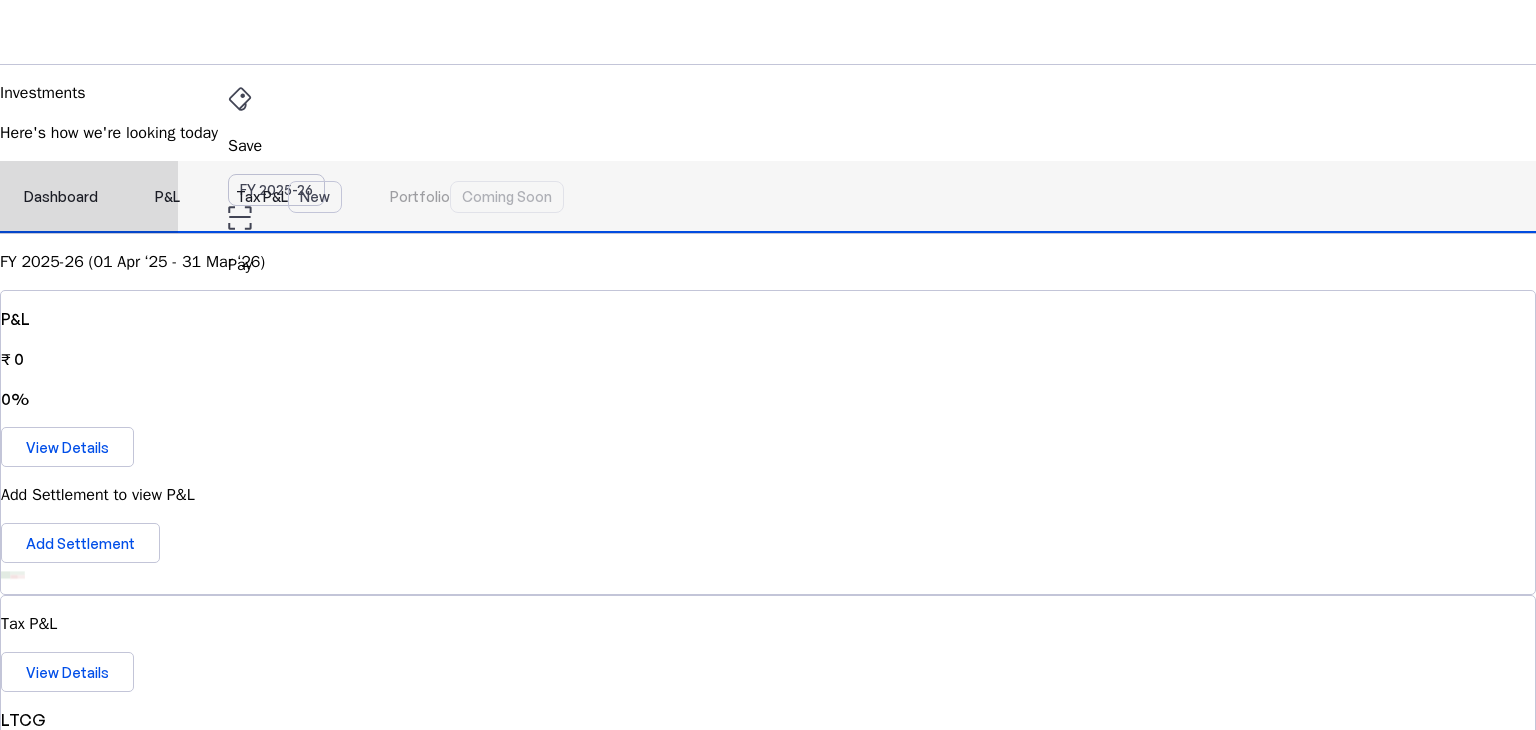 click on "P&L" at bounding box center [167, 197] 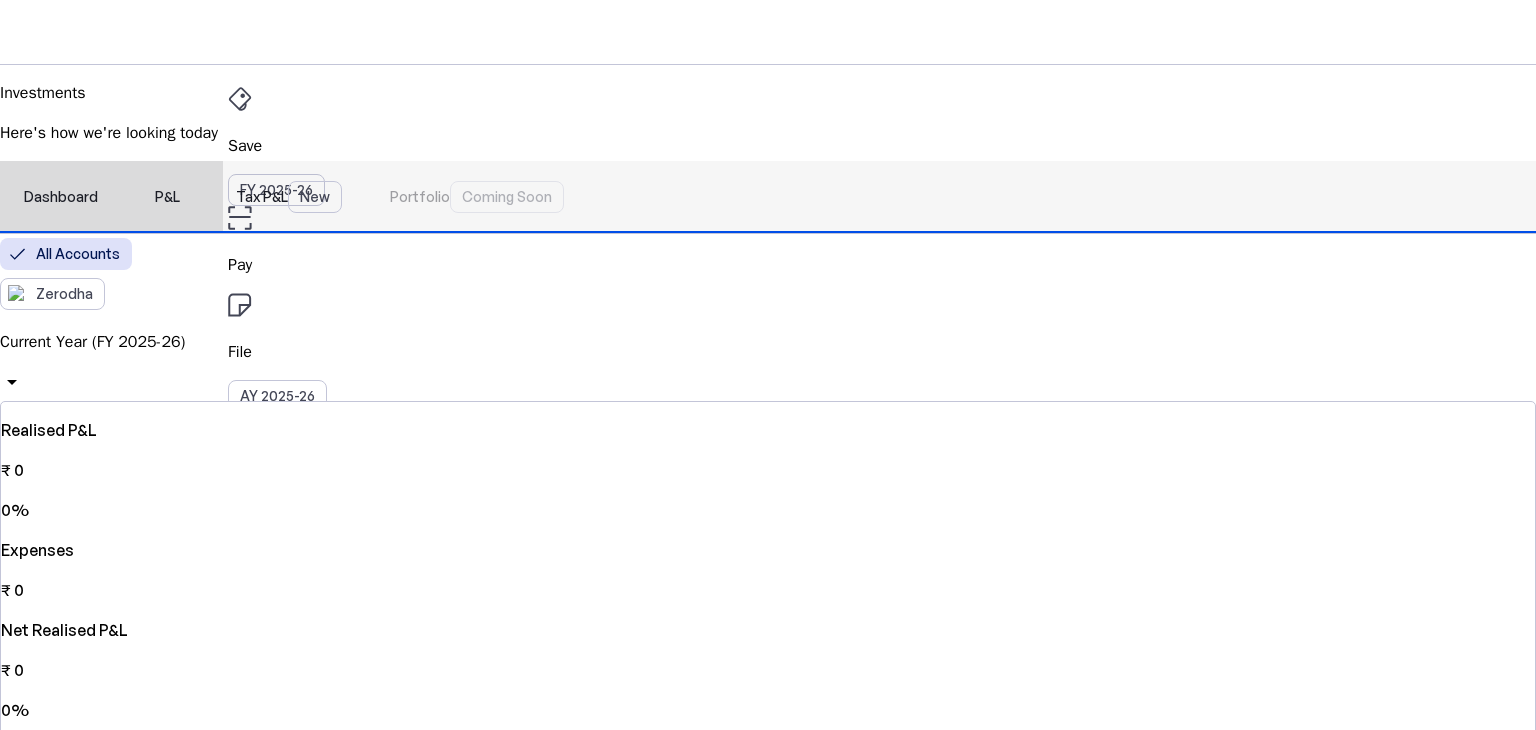 click on "Dashboard" at bounding box center (61, 197) 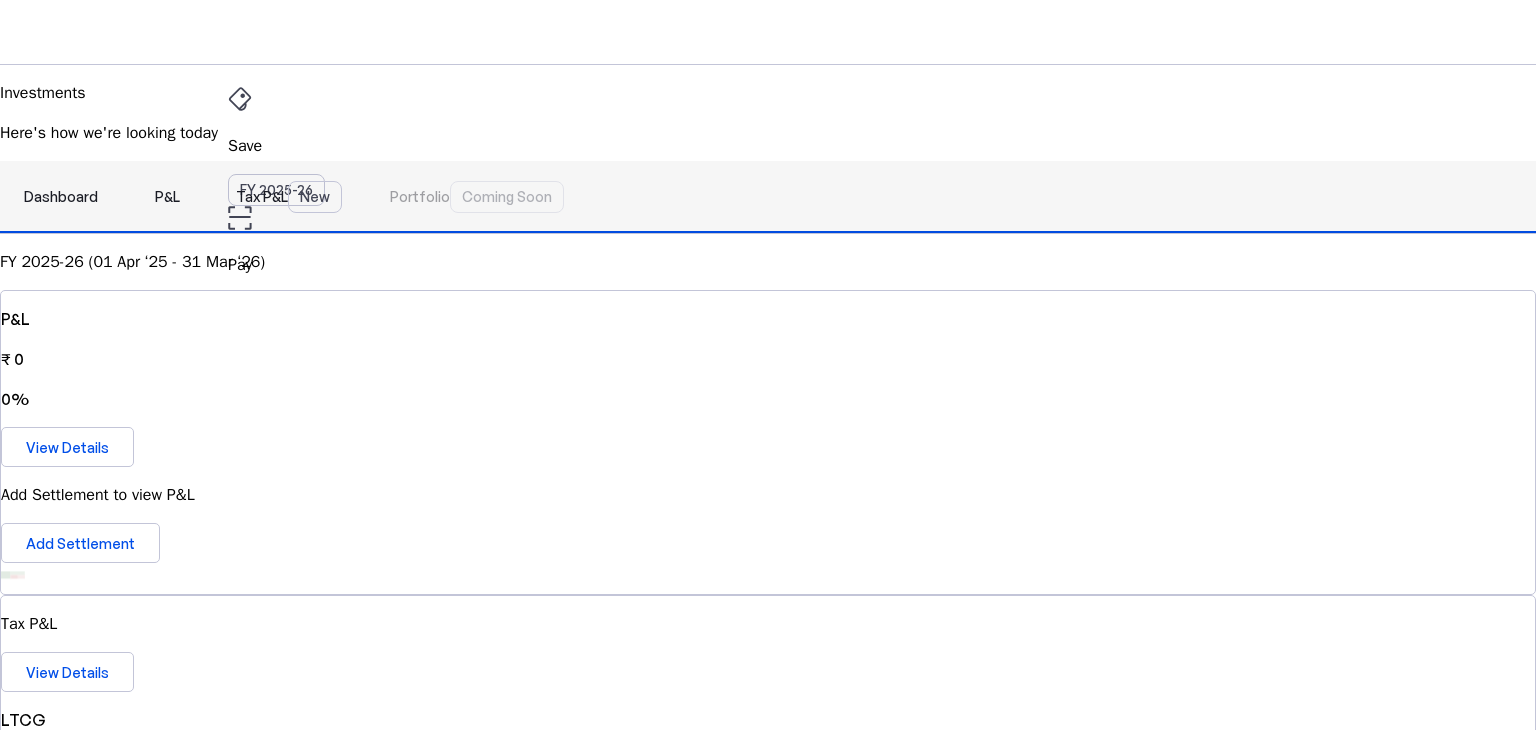 click on "P&L" at bounding box center (167, 197) 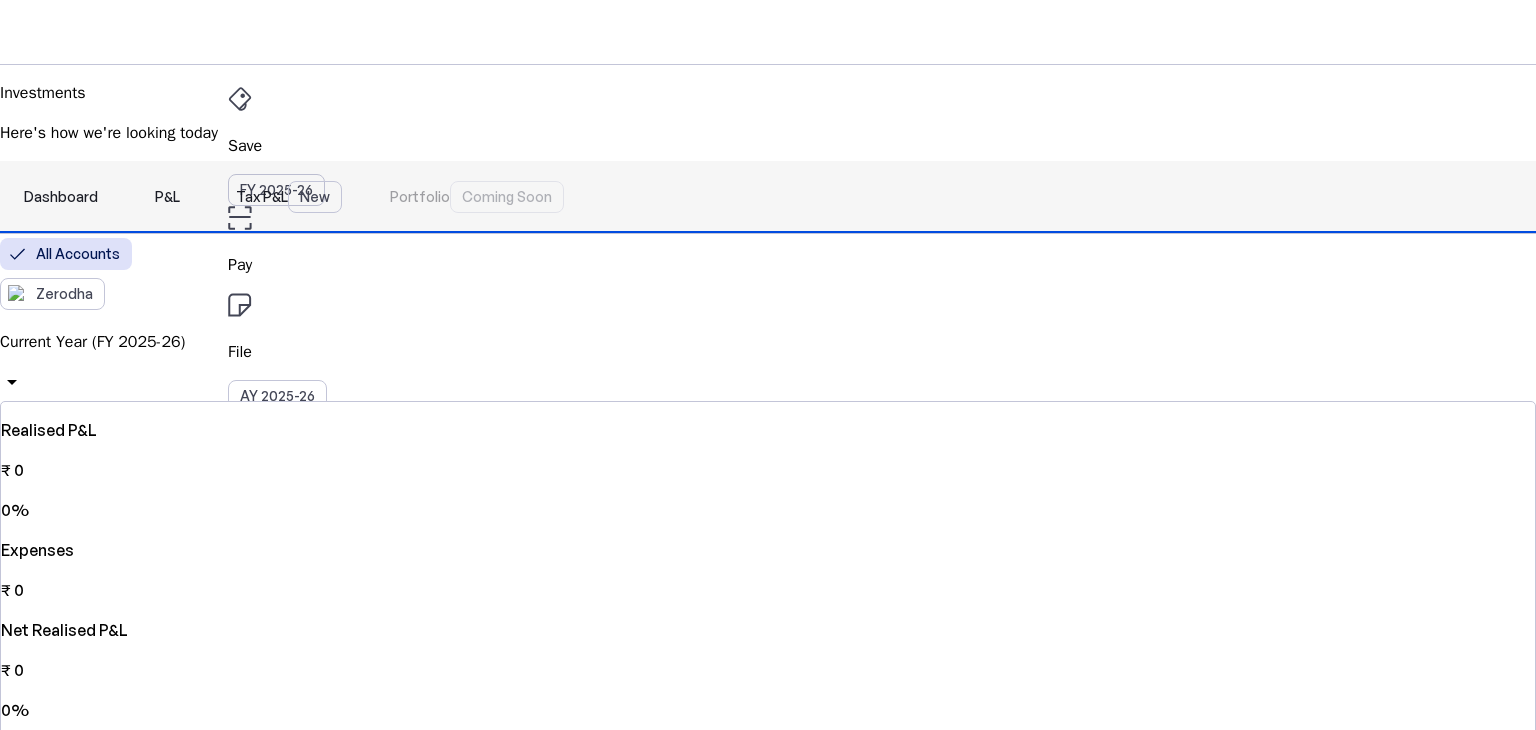 click on "Tax P&L  New" at bounding box center [289, 197] 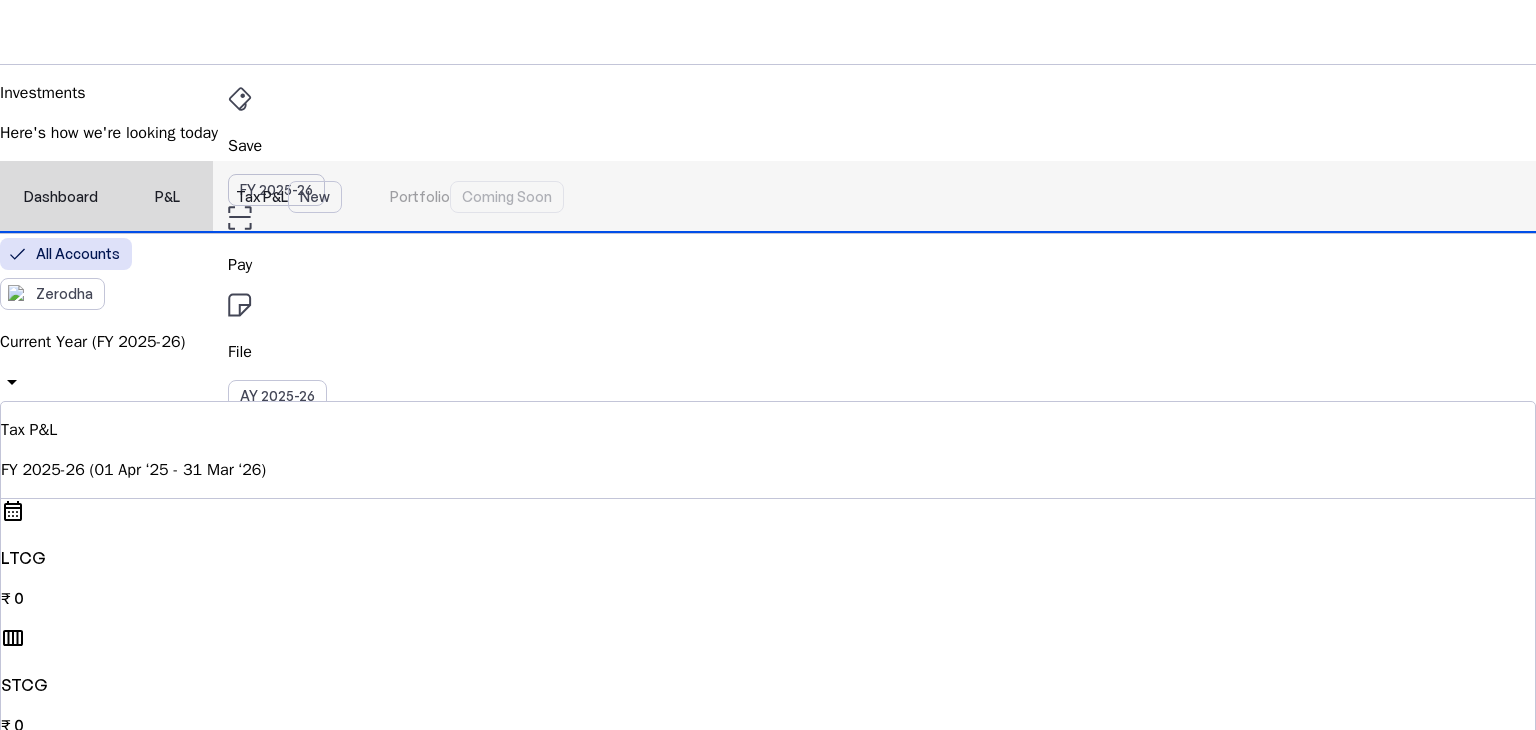 click on "P&L" at bounding box center (167, 197) 